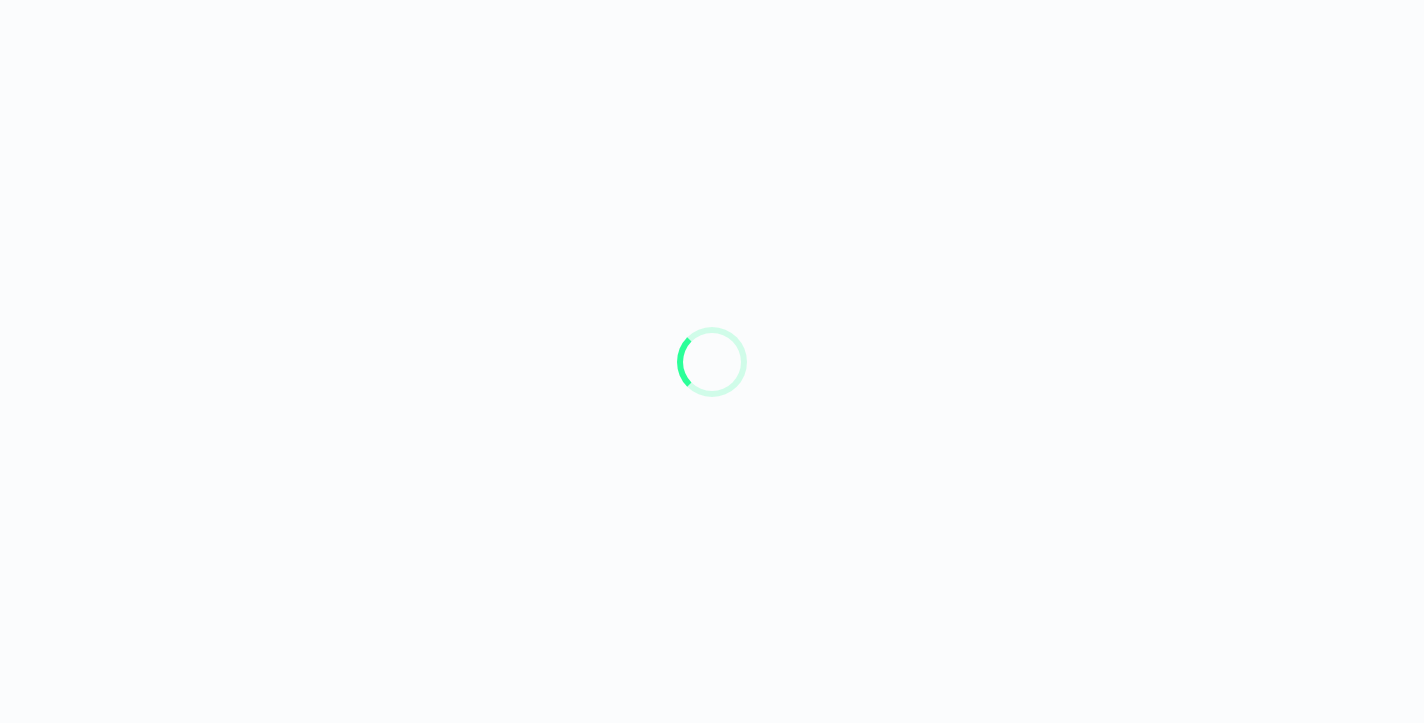 scroll, scrollTop: 0, scrollLeft: 0, axis: both 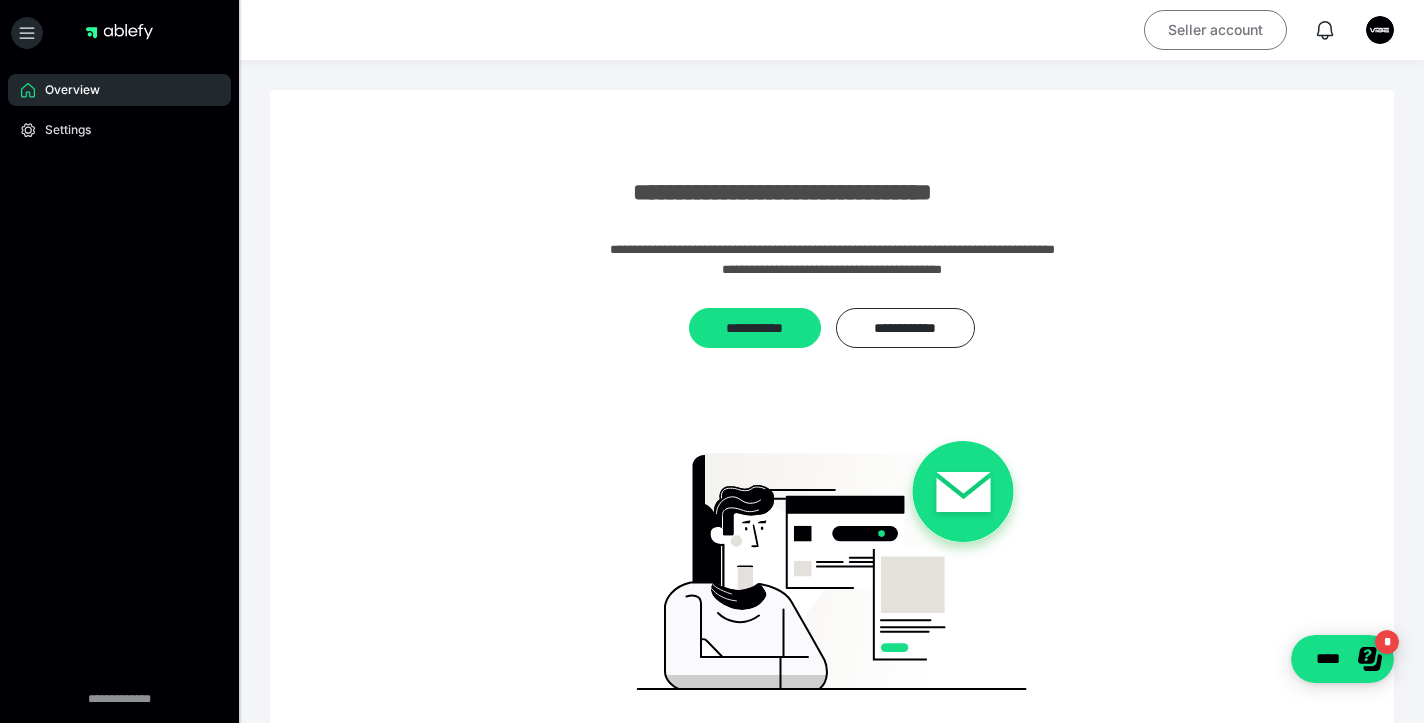 click on "Seller account" at bounding box center [1215, 30] 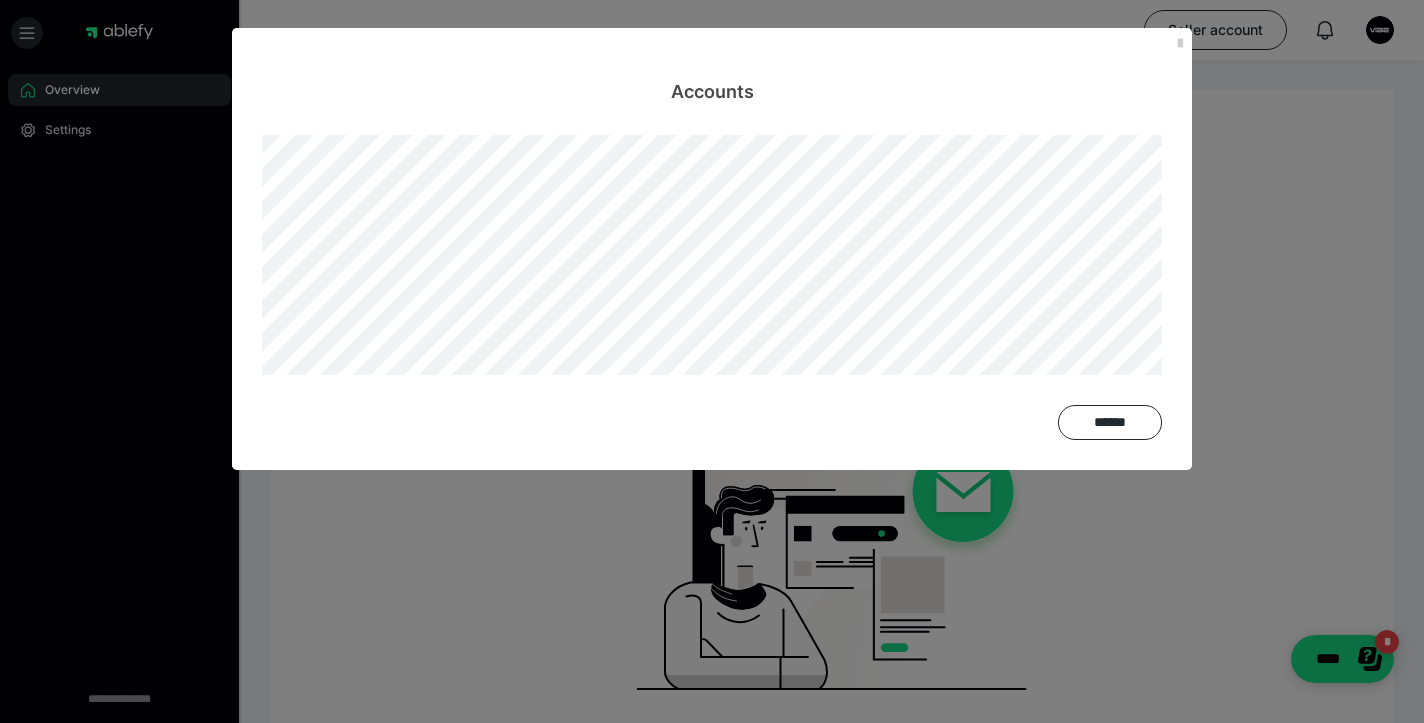 click on "Accounts ******" at bounding box center (712, 361) 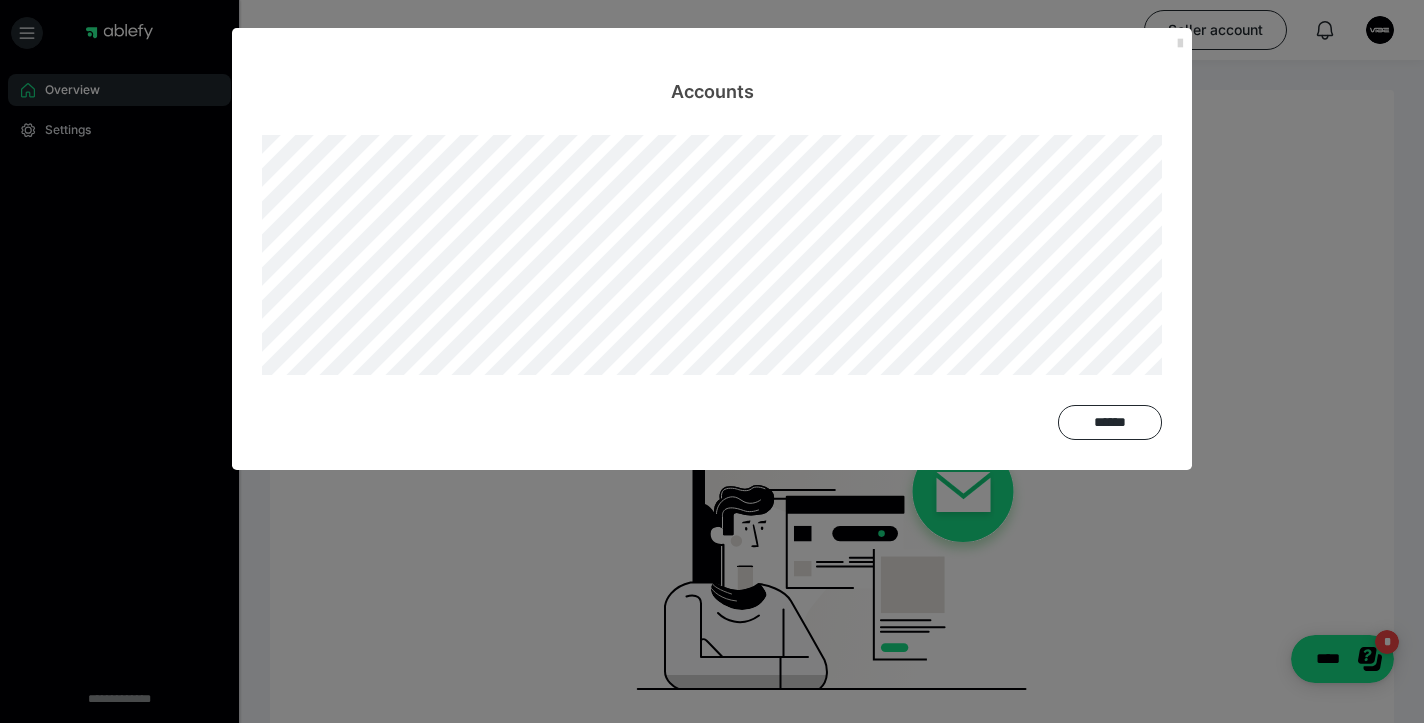 click at bounding box center (1180, 44) 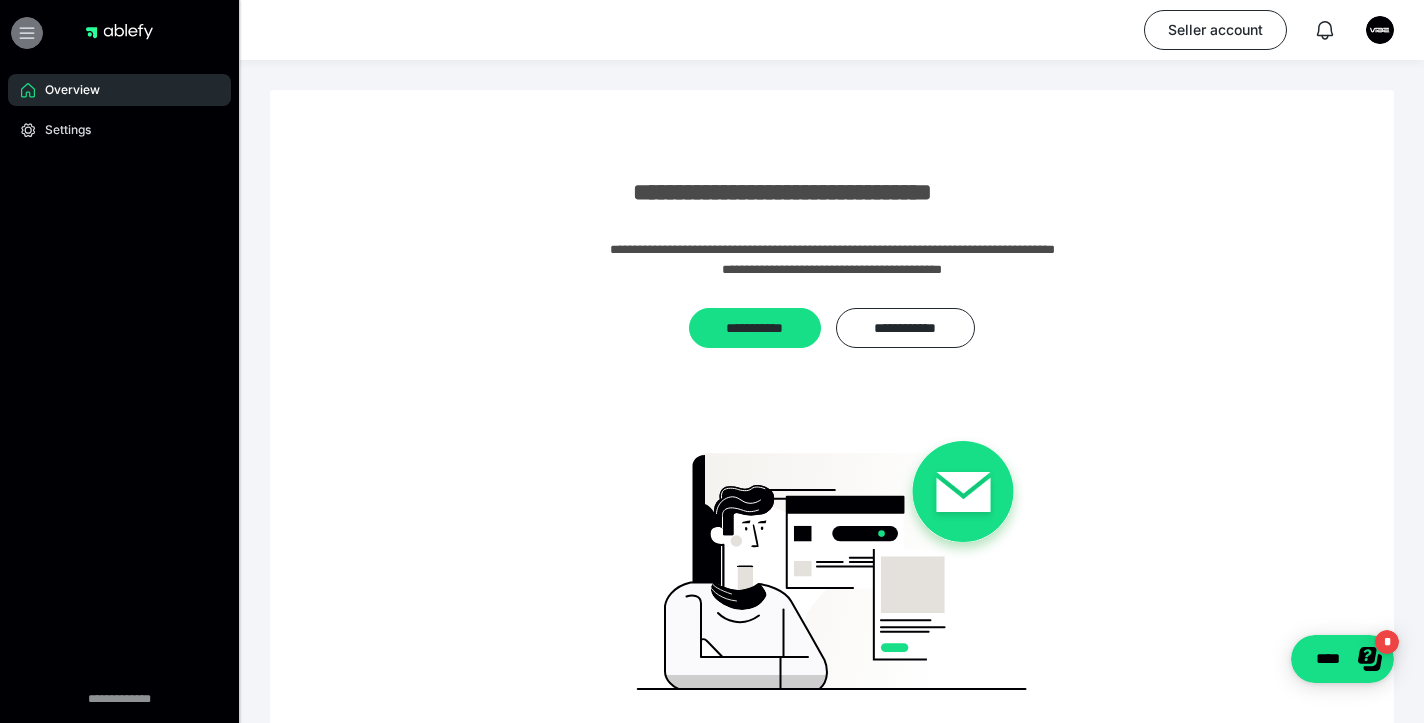 click 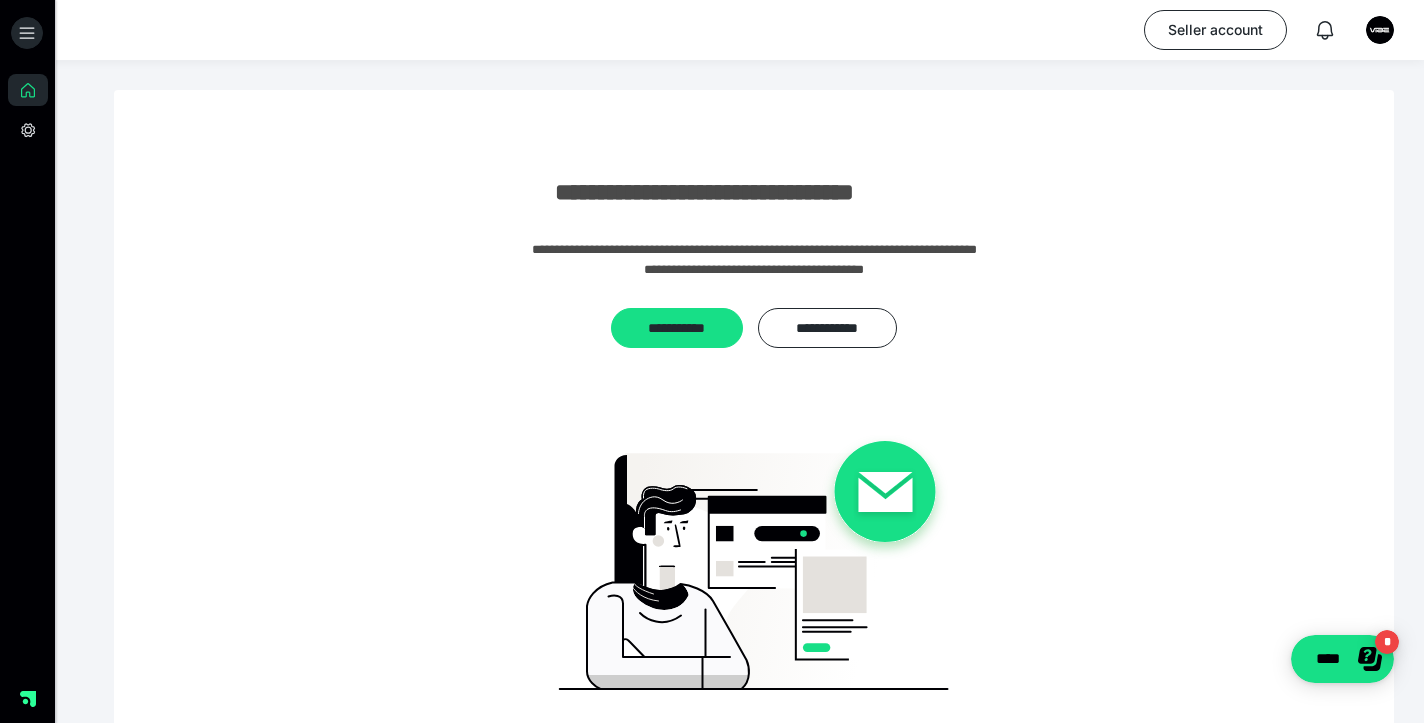 click at bounding box center [27, 37] 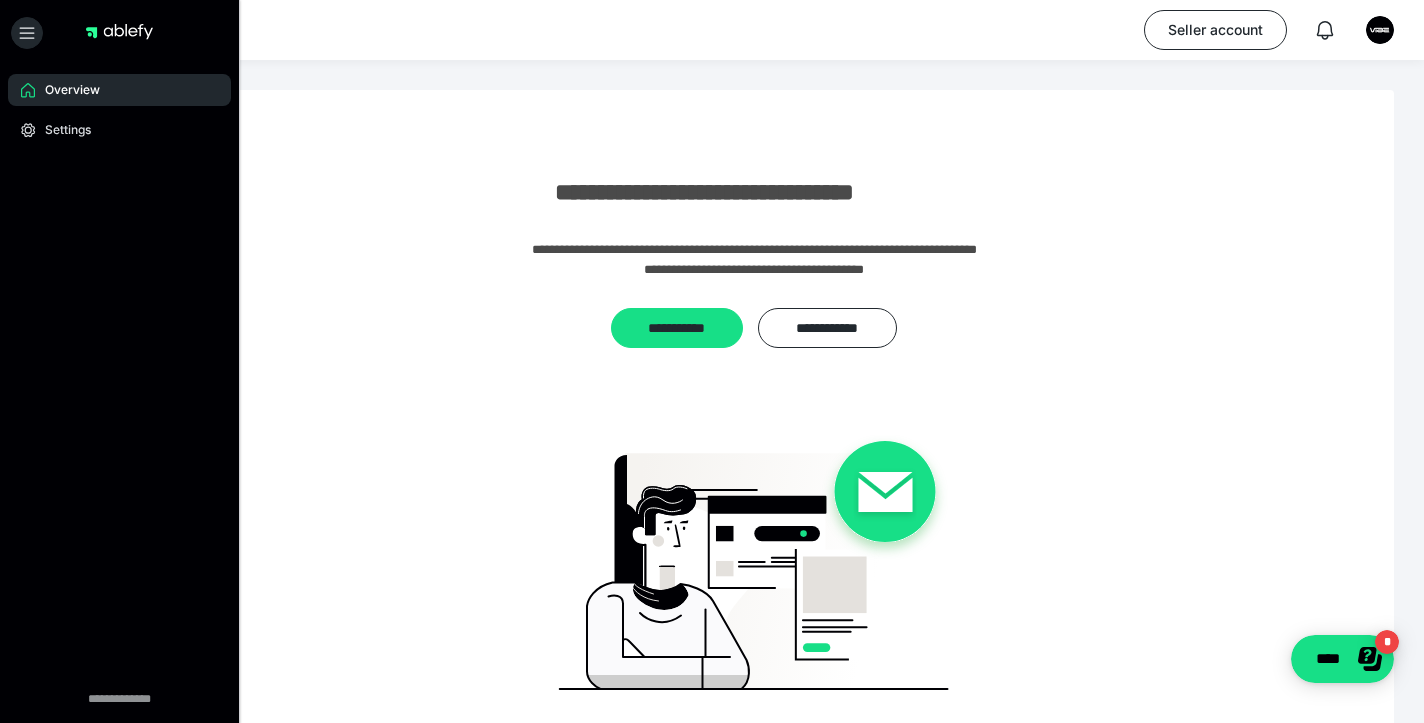click on "Overview" at bounding box center (119, 90) 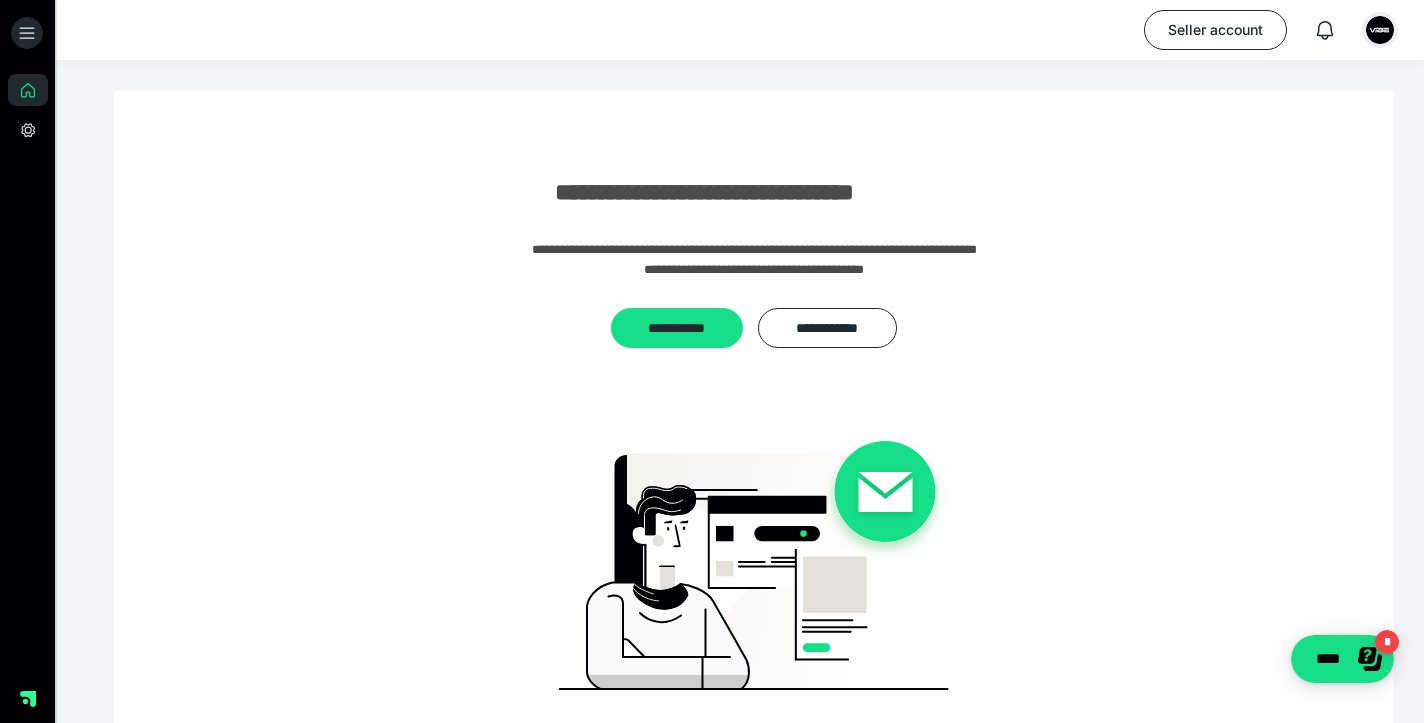 click at bounding box center (1380, 30) 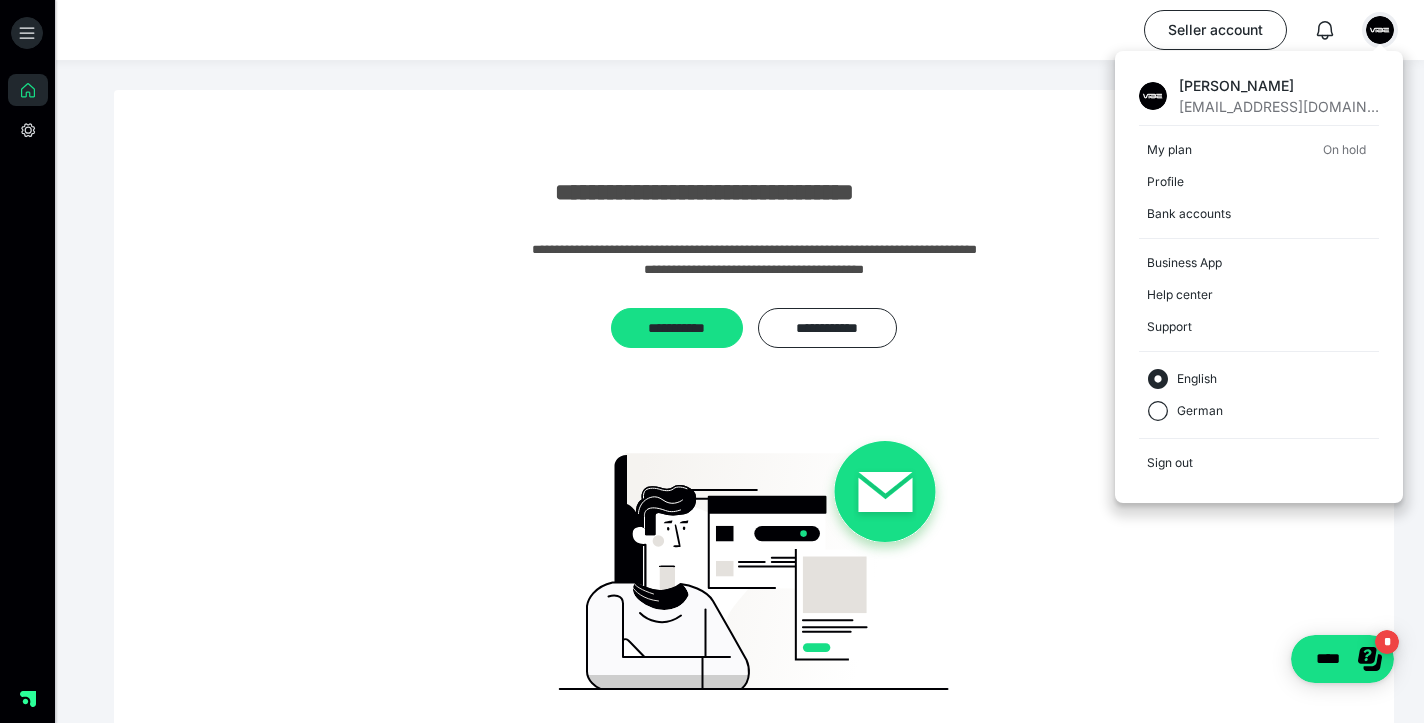 click at bounding box center [1380, 30] 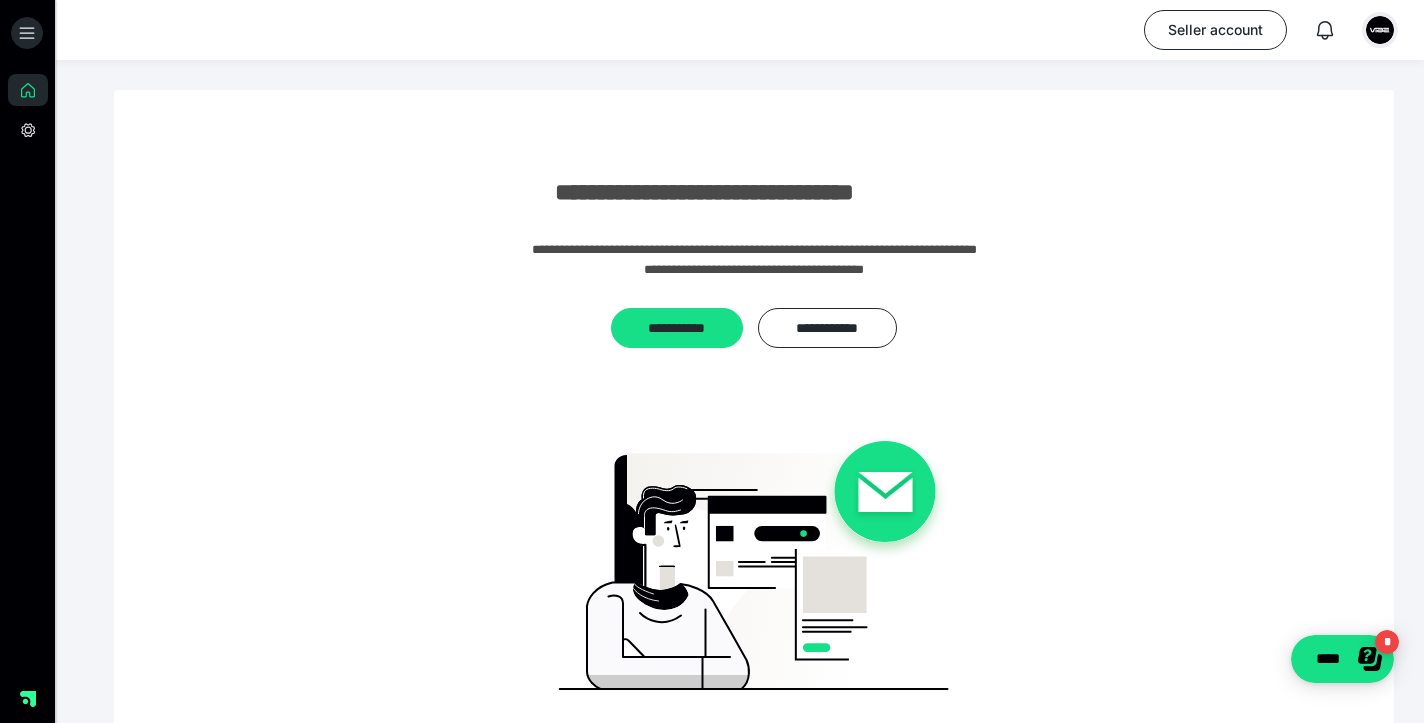click at bounding box center [1380, 30] 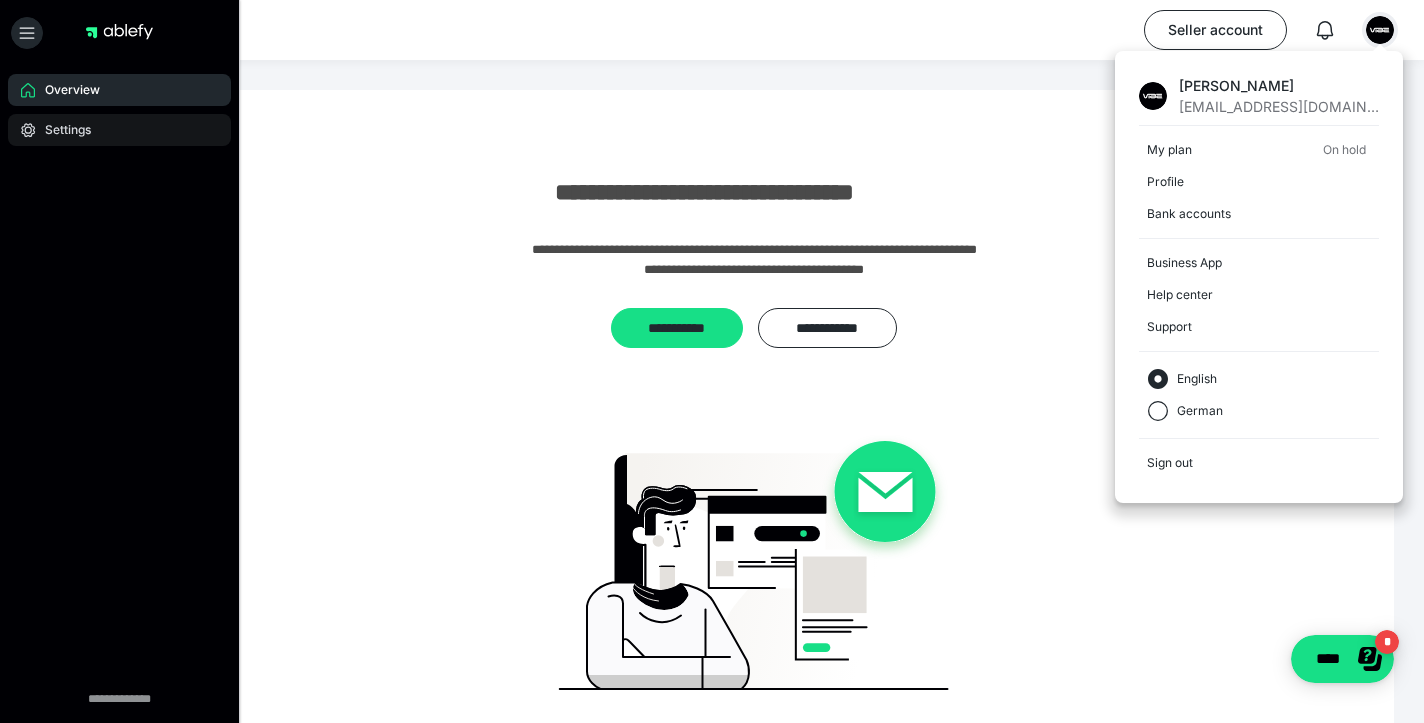 click on "Settings" at bounding box center [61, 130] 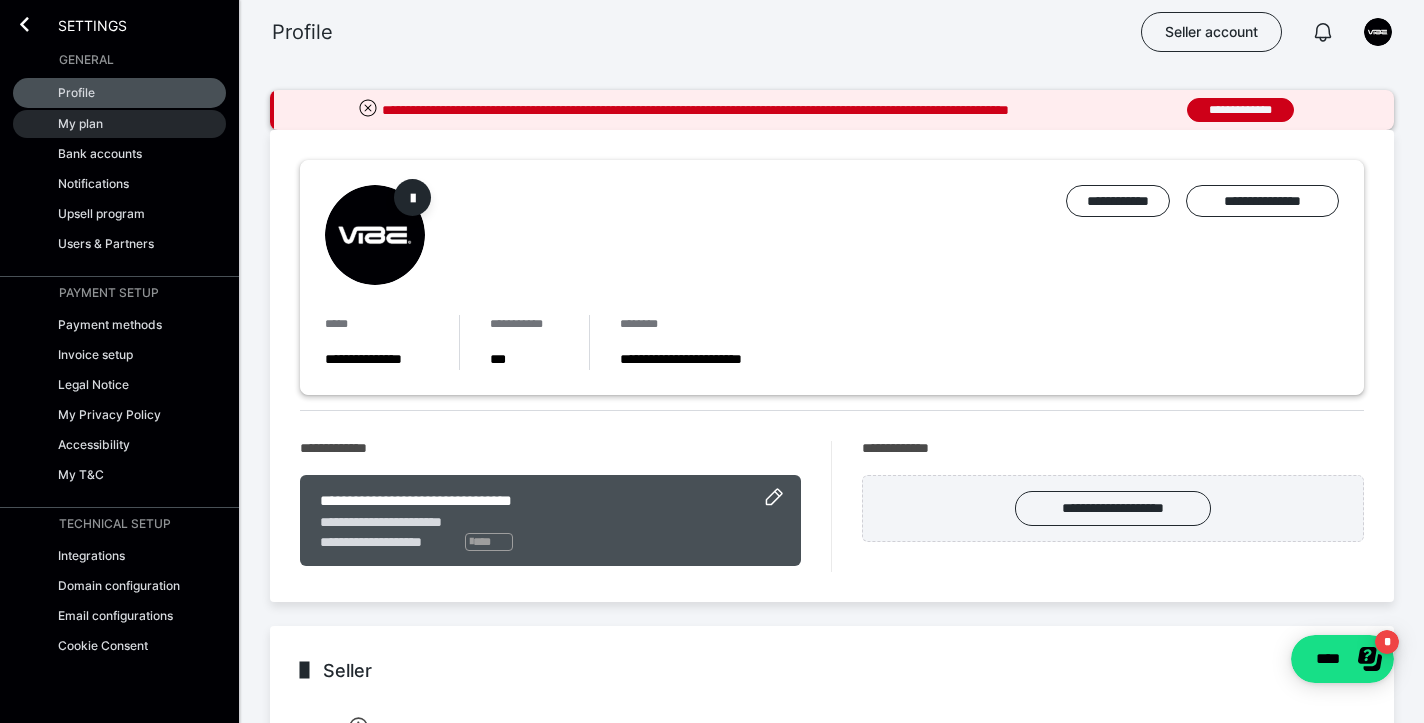 click on "My plan" at bounding box center [119, 124] 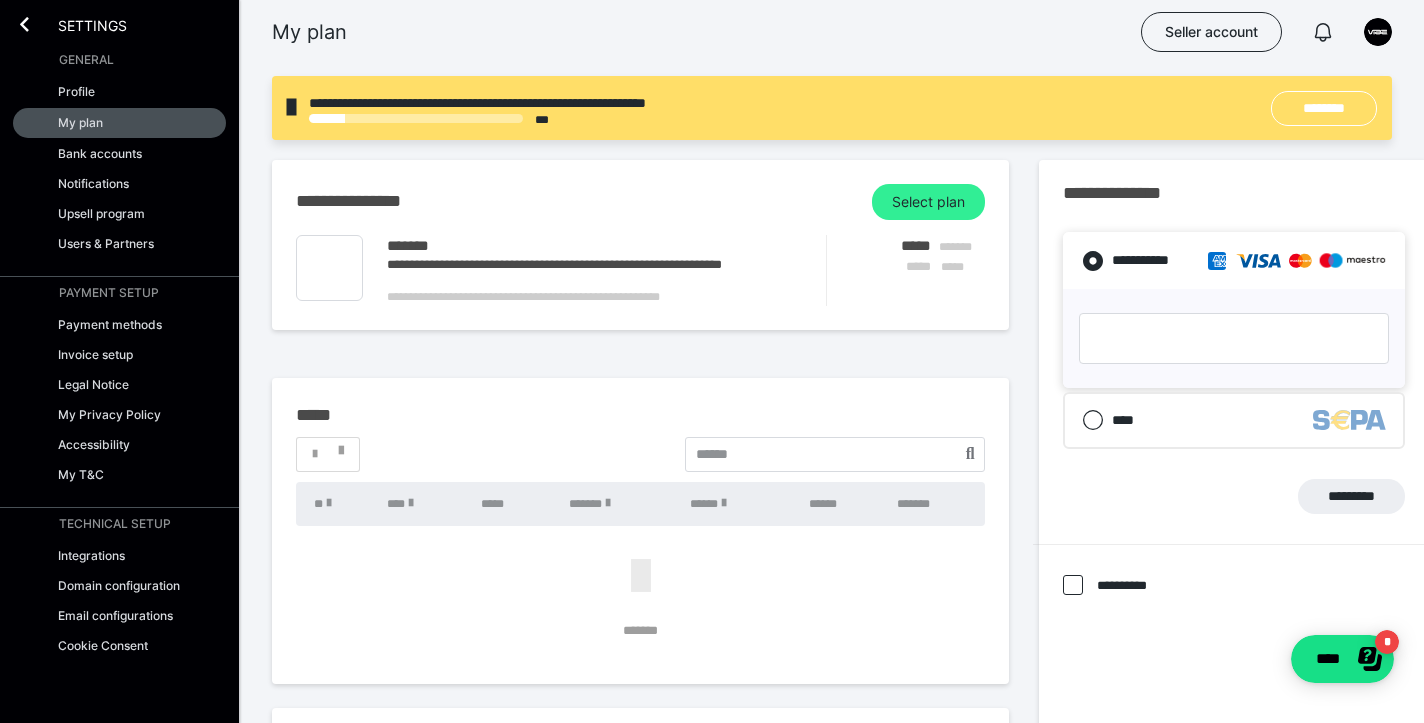 click on "Select plan" at bounding box center [928, 202] 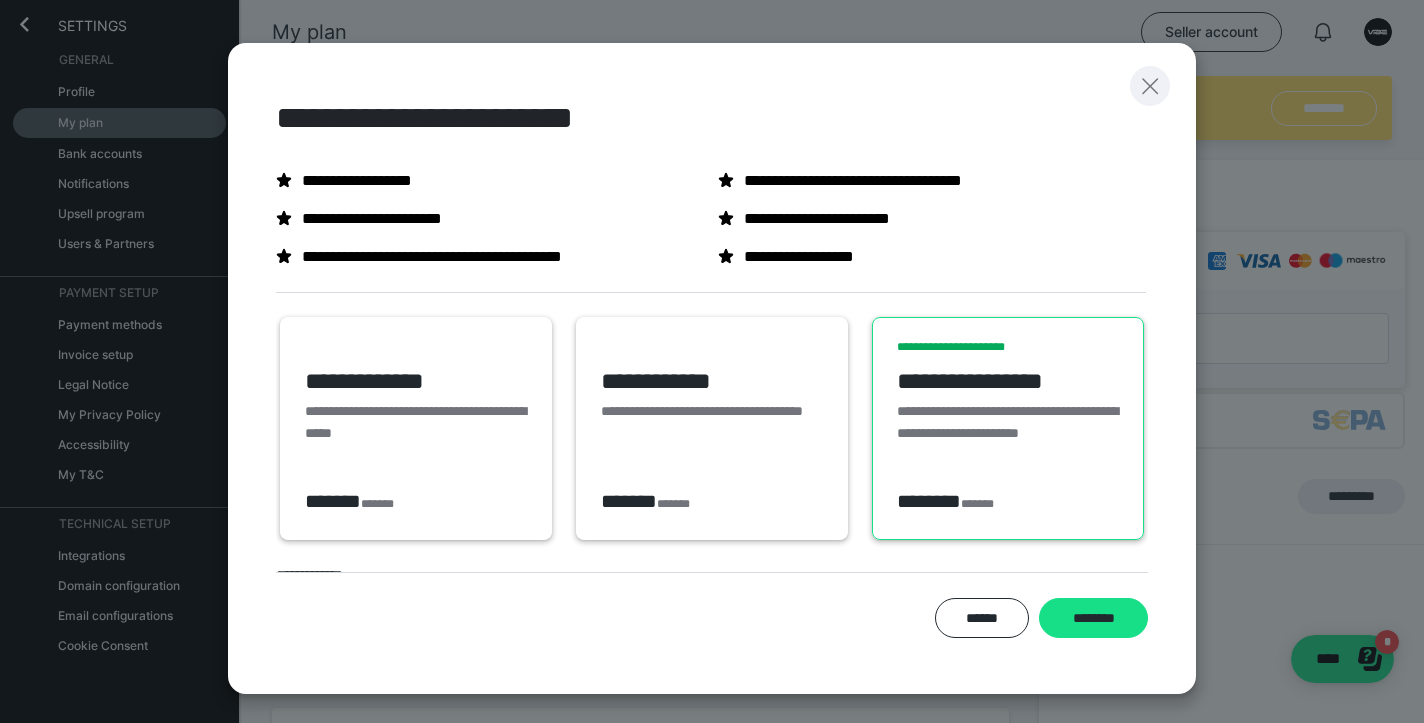 click 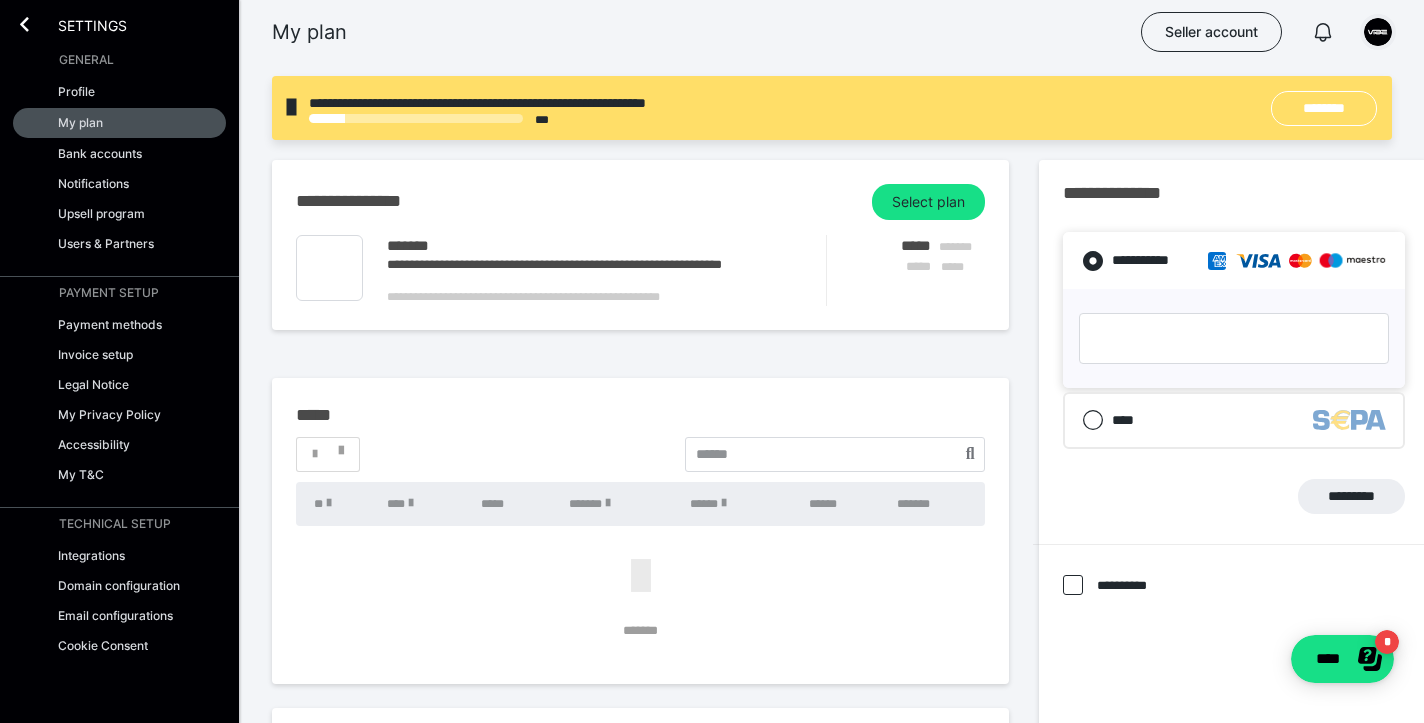 click at bounding box center [1378, 32] 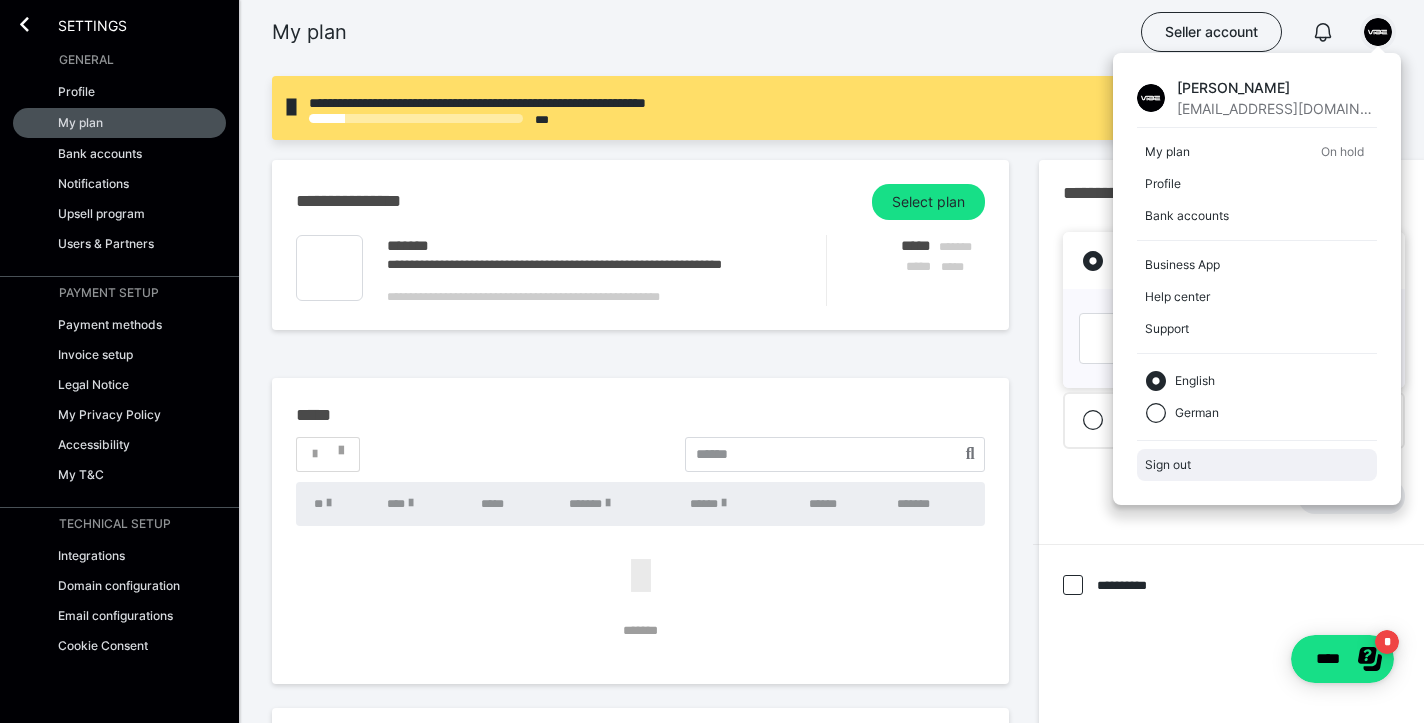 click on "Sign out" at bounding box center [1257, 465] 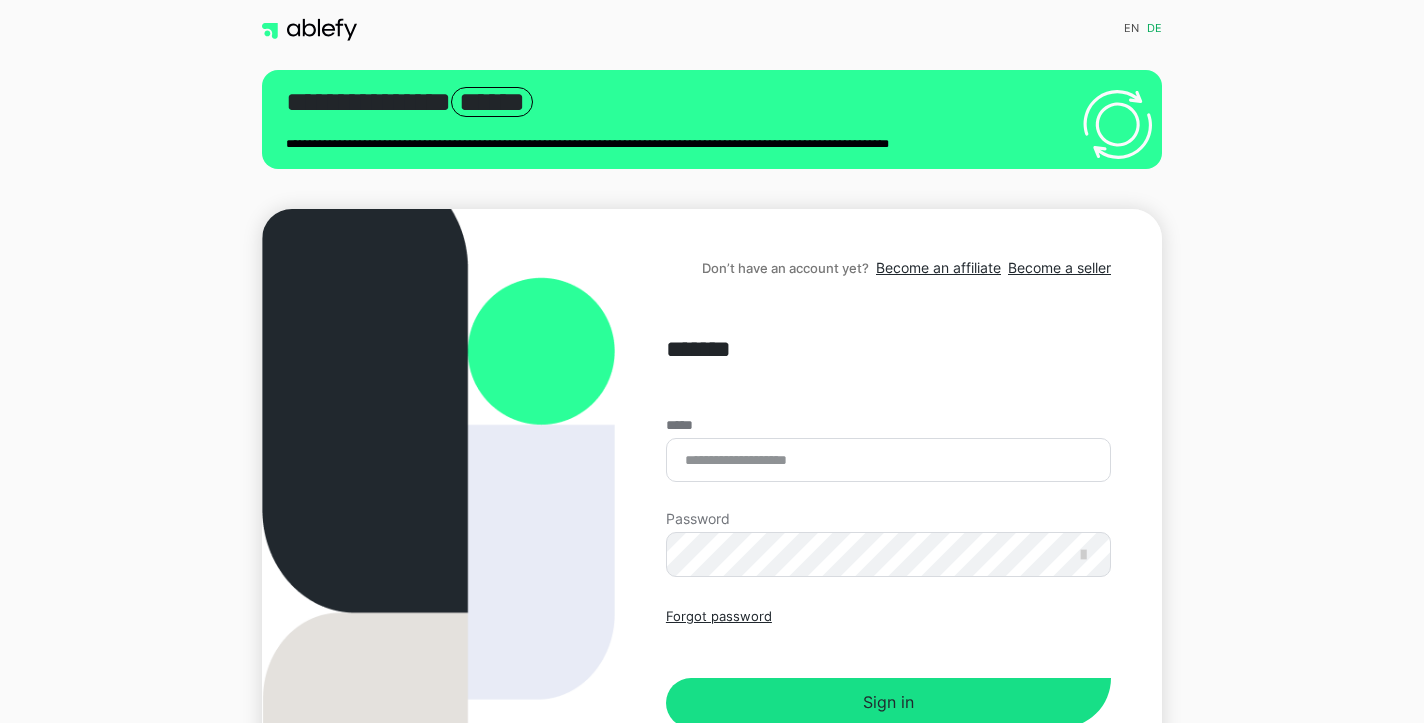 scroll, scrollTop: 0, scrollLeft: 0, axis: both 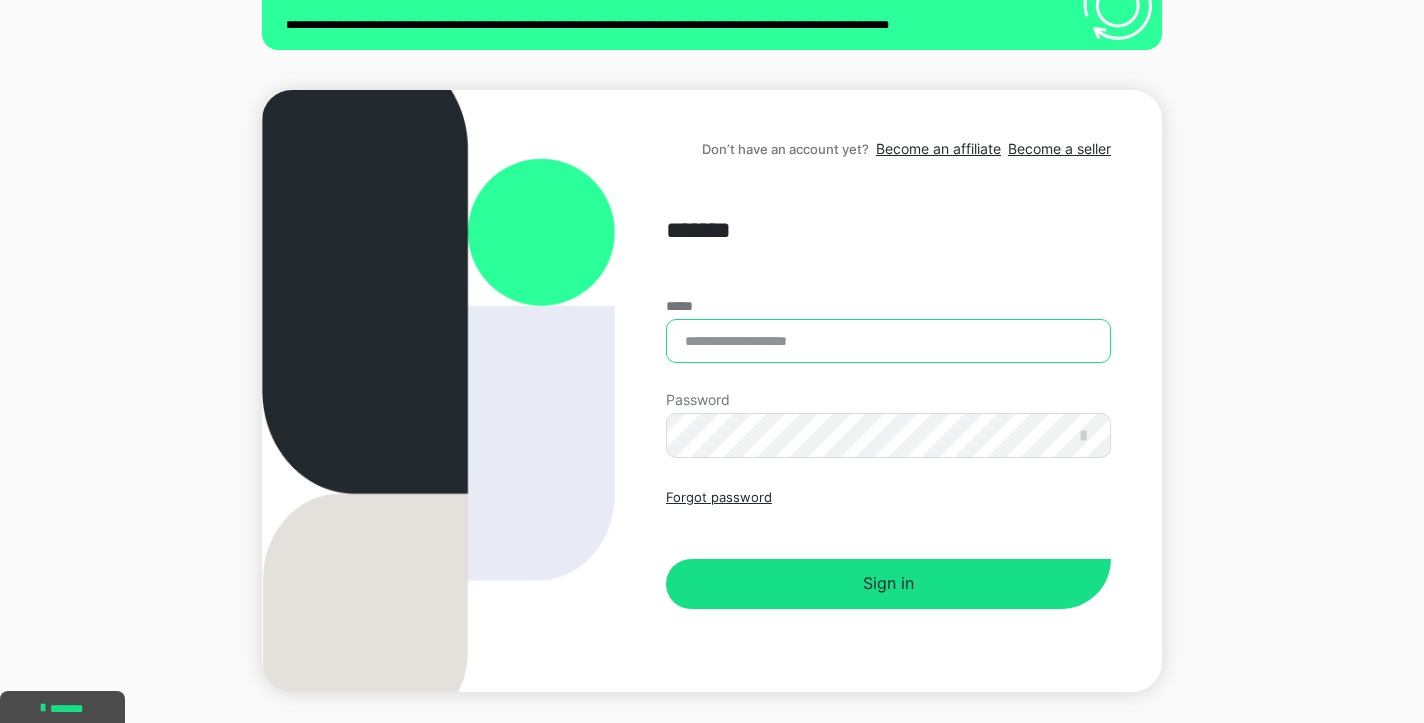 click on "*****" at bounding box center (888, 341) 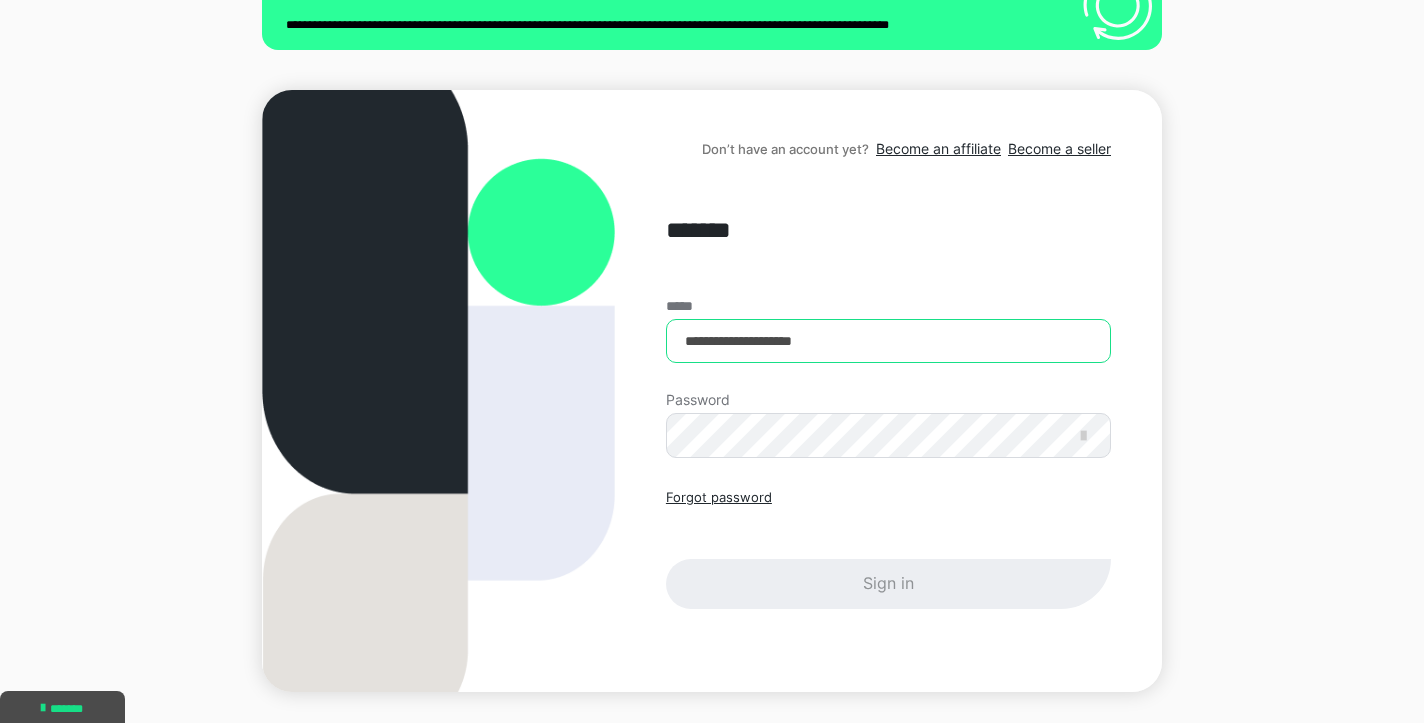 type on "**********" 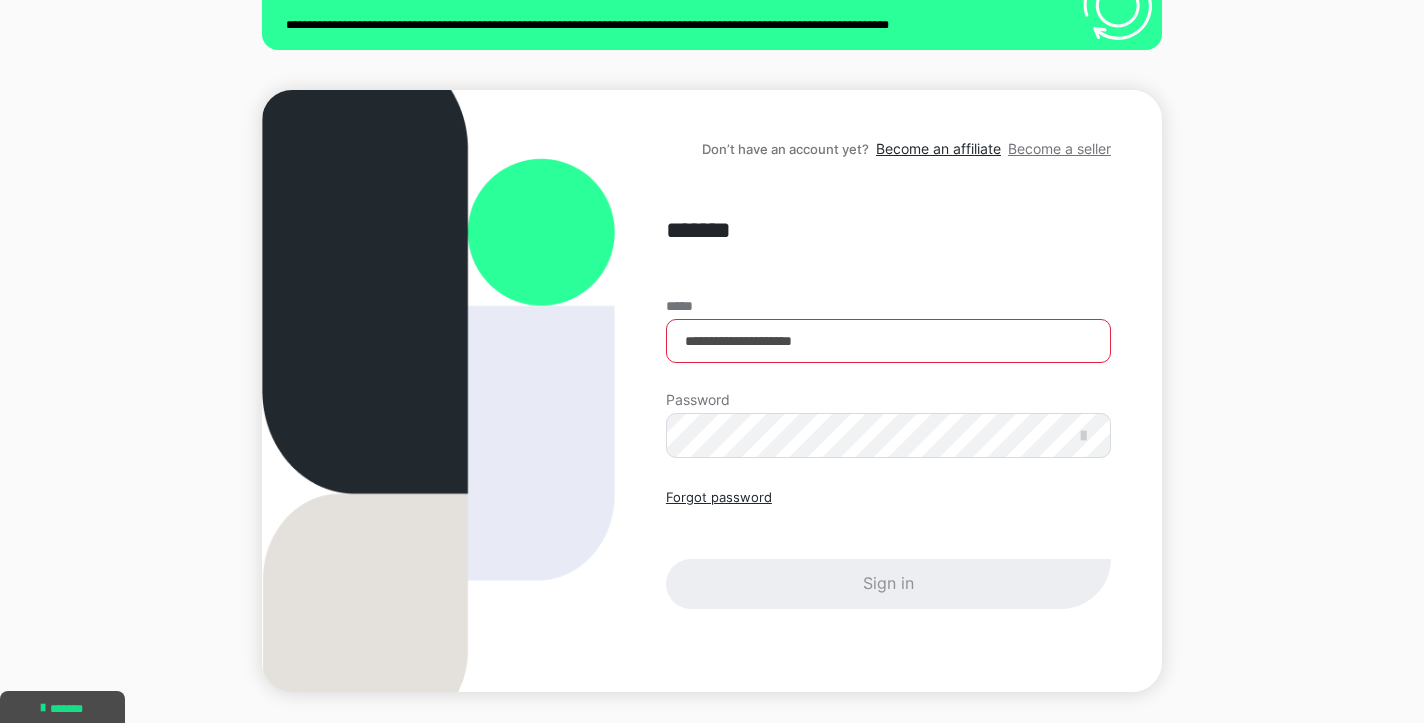 click on "Become a seller" at bounding box center [1059, 148] 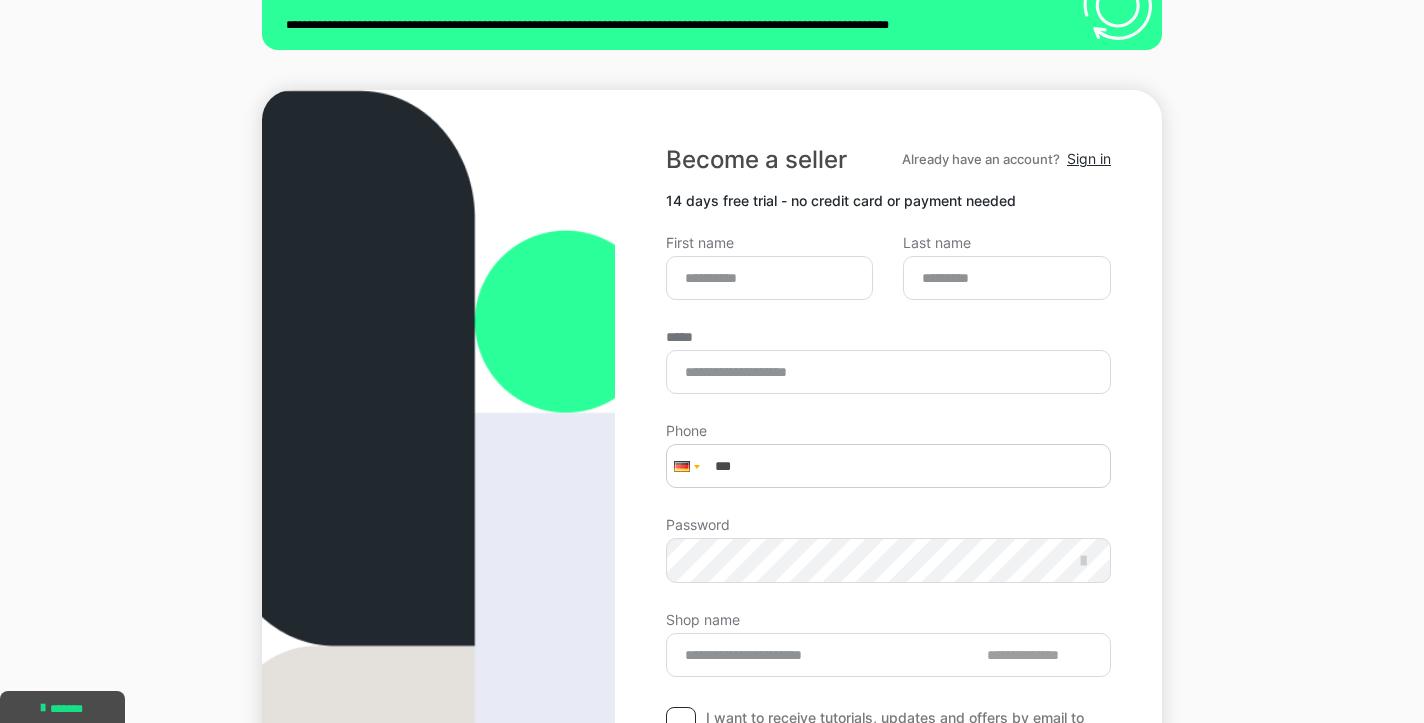 scroll, scrollTop: 93, scrollLeft: 0, axis: vertical 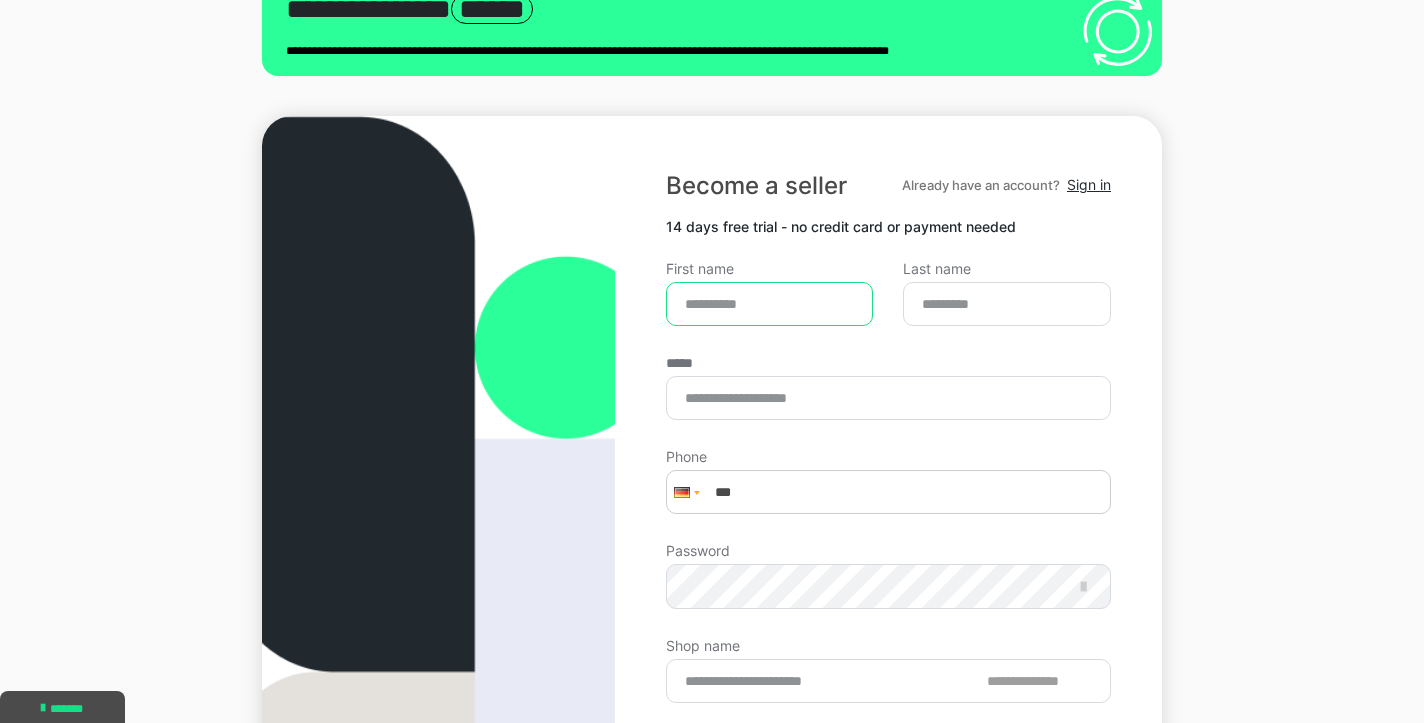 click on "First name" at bounding box center [770, 304] 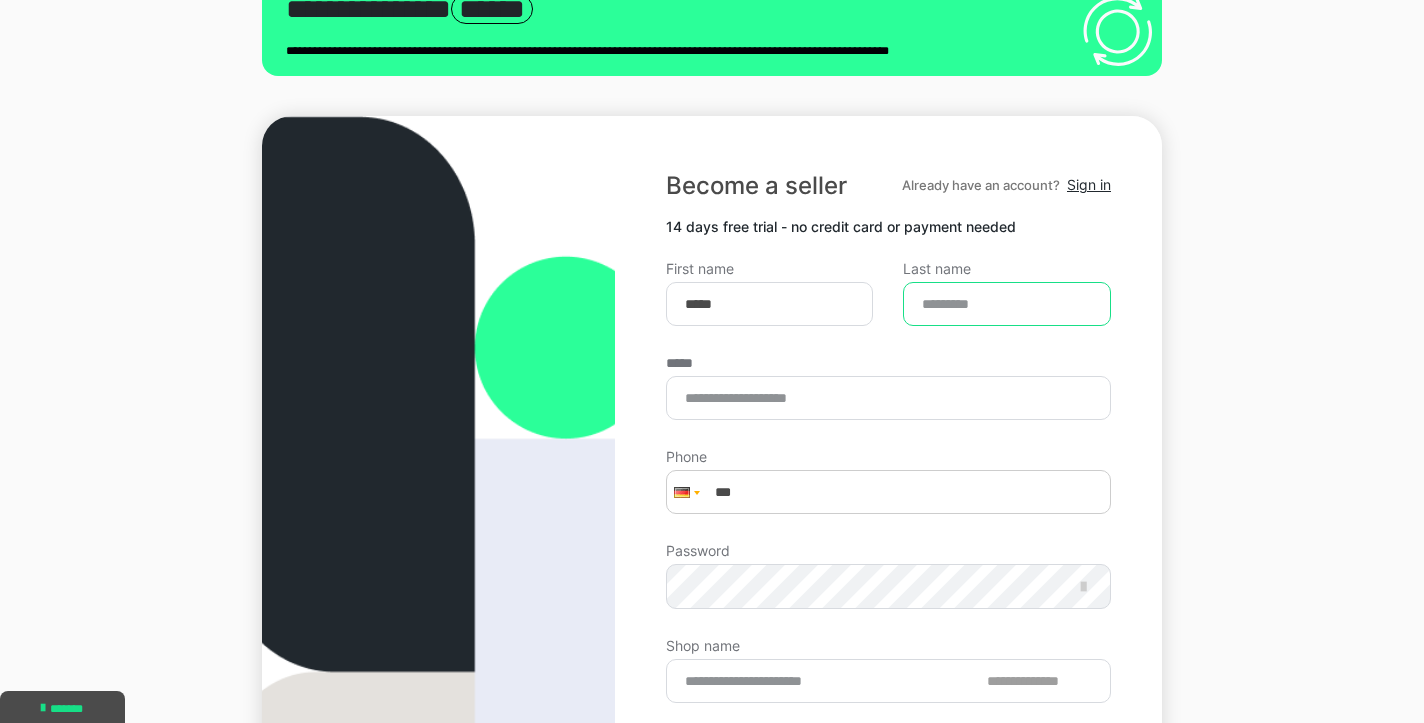 type on "****" 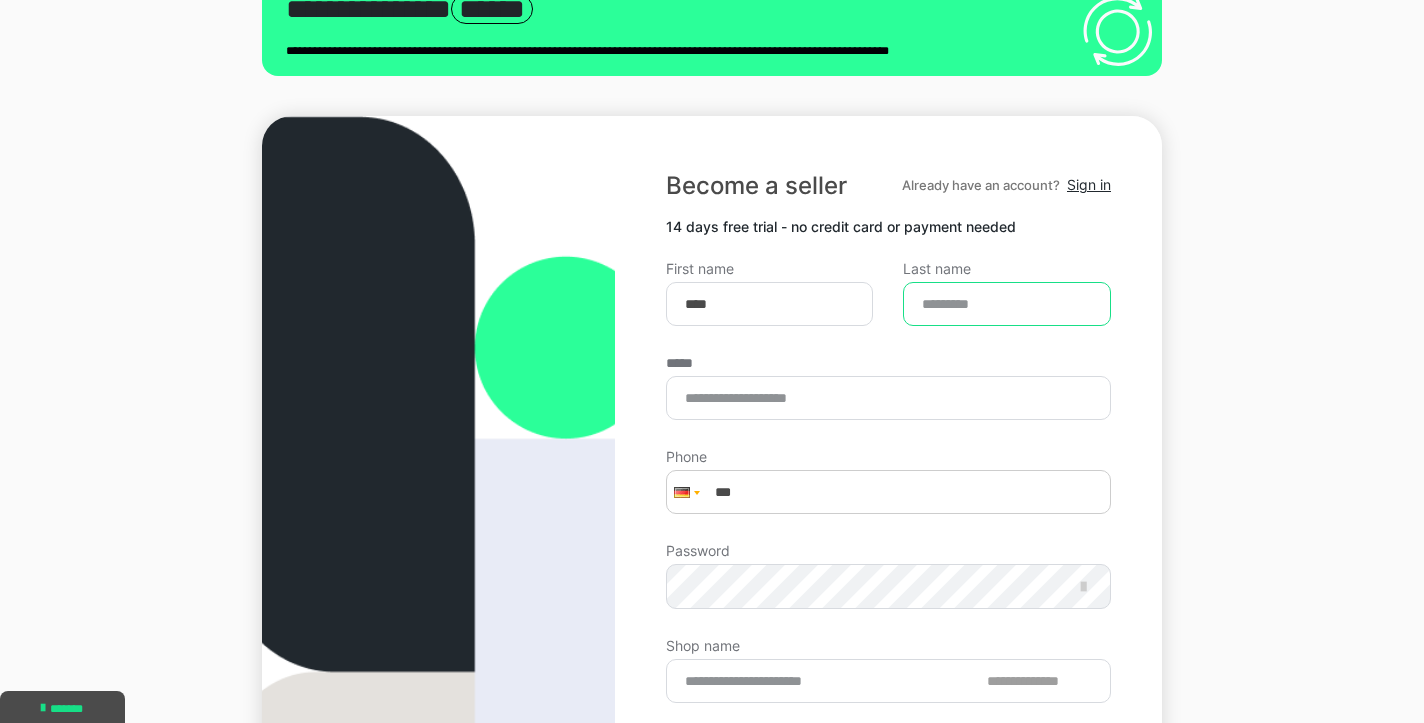 click on "Last name" at bounding box center (1007, 304) 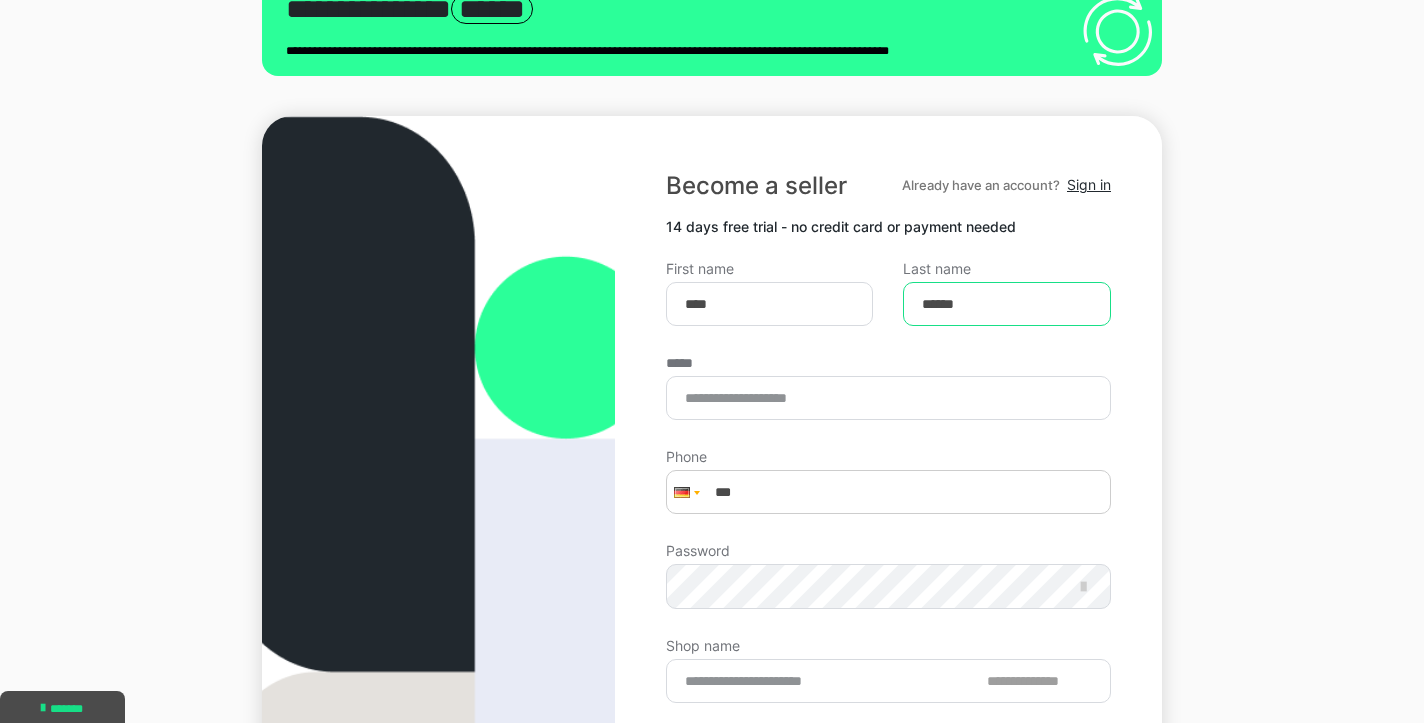type on "******" 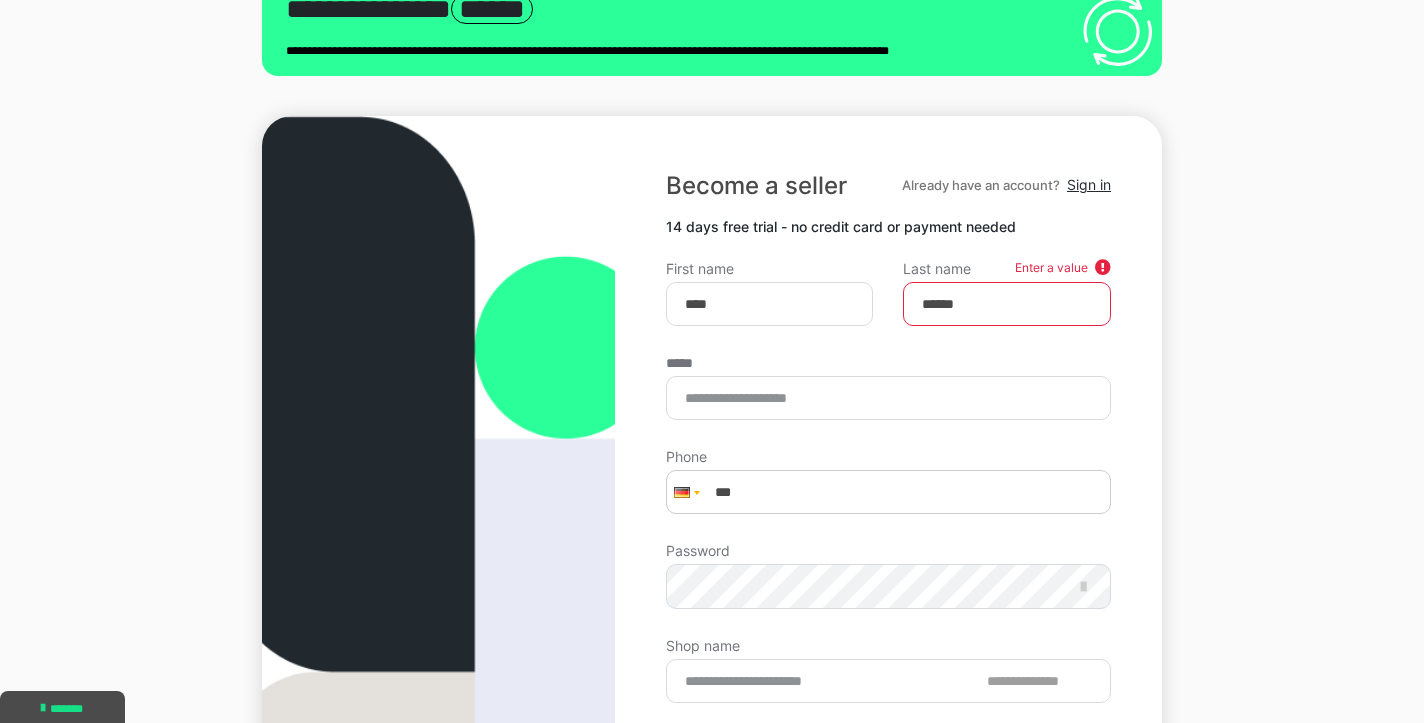 click on "**********" at bounding box center [712, 544] 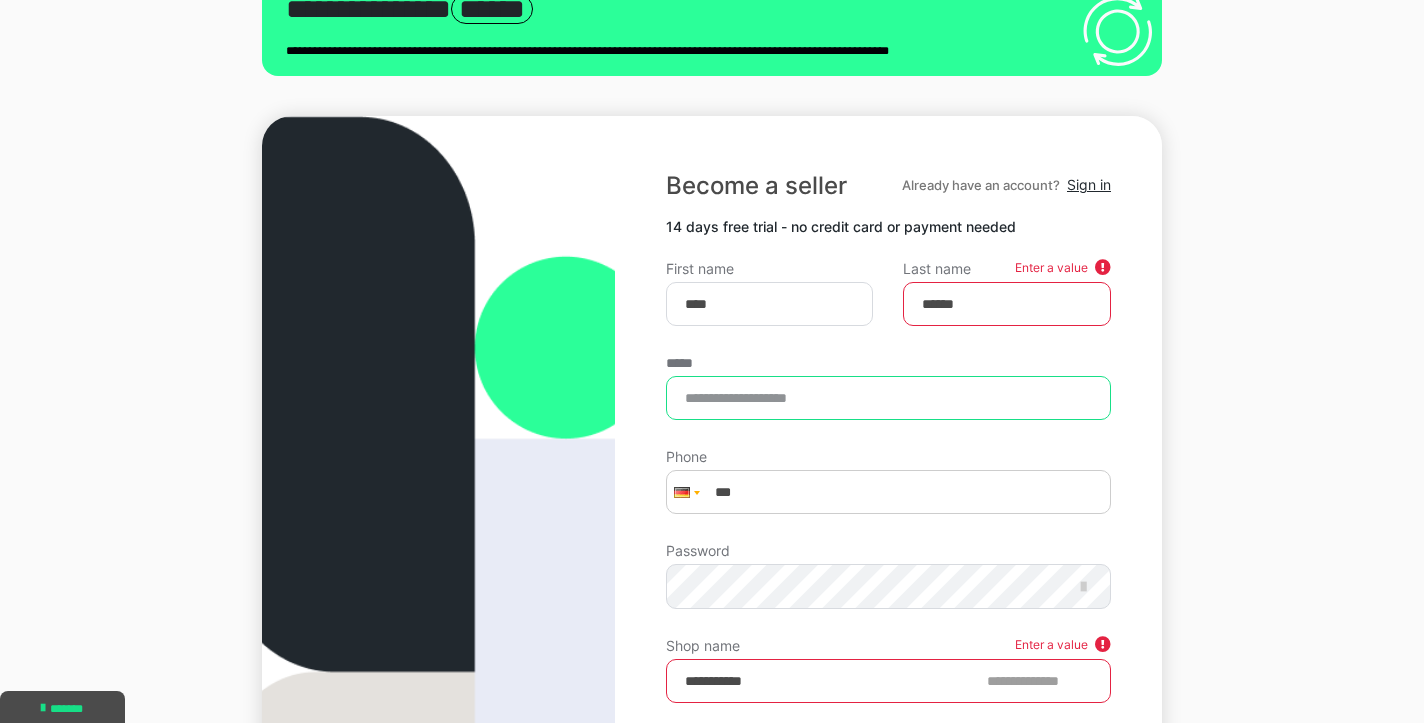 click on "*****" at bounding box center (888, 398) 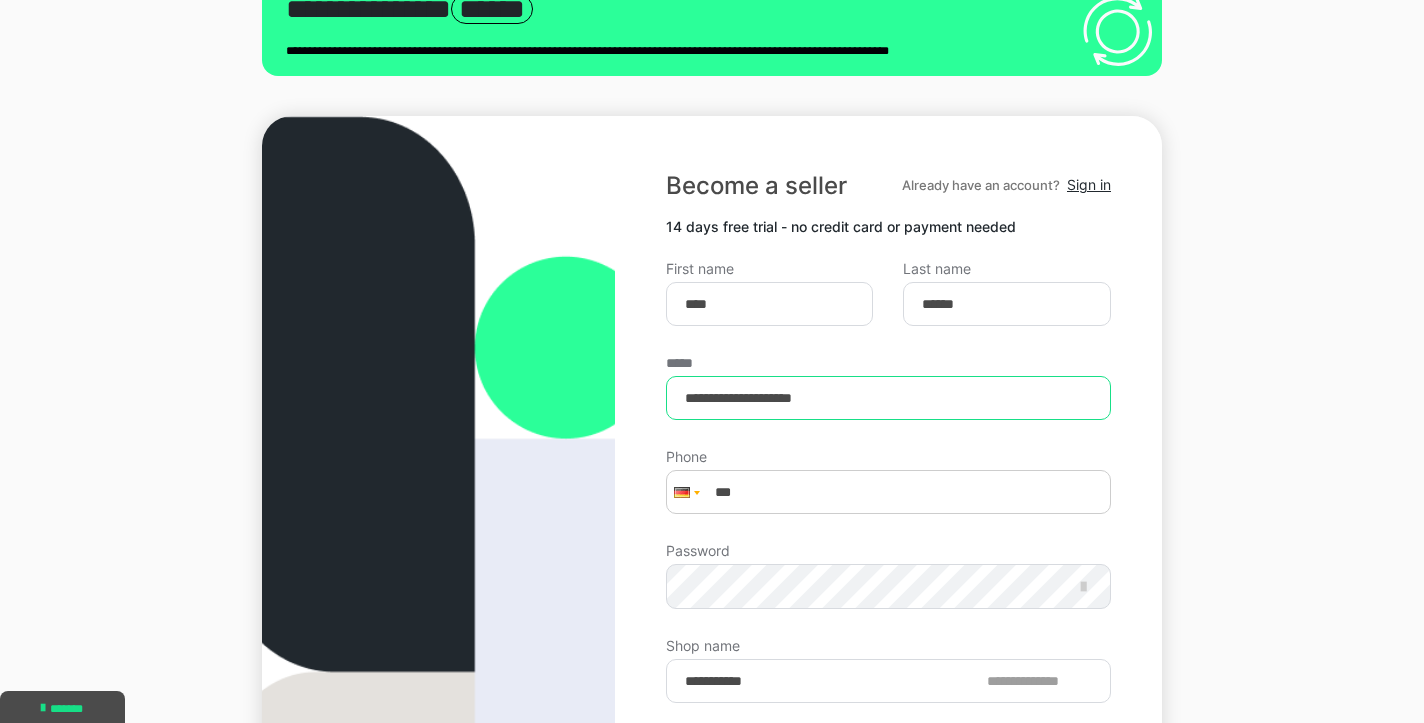 type on "**********" 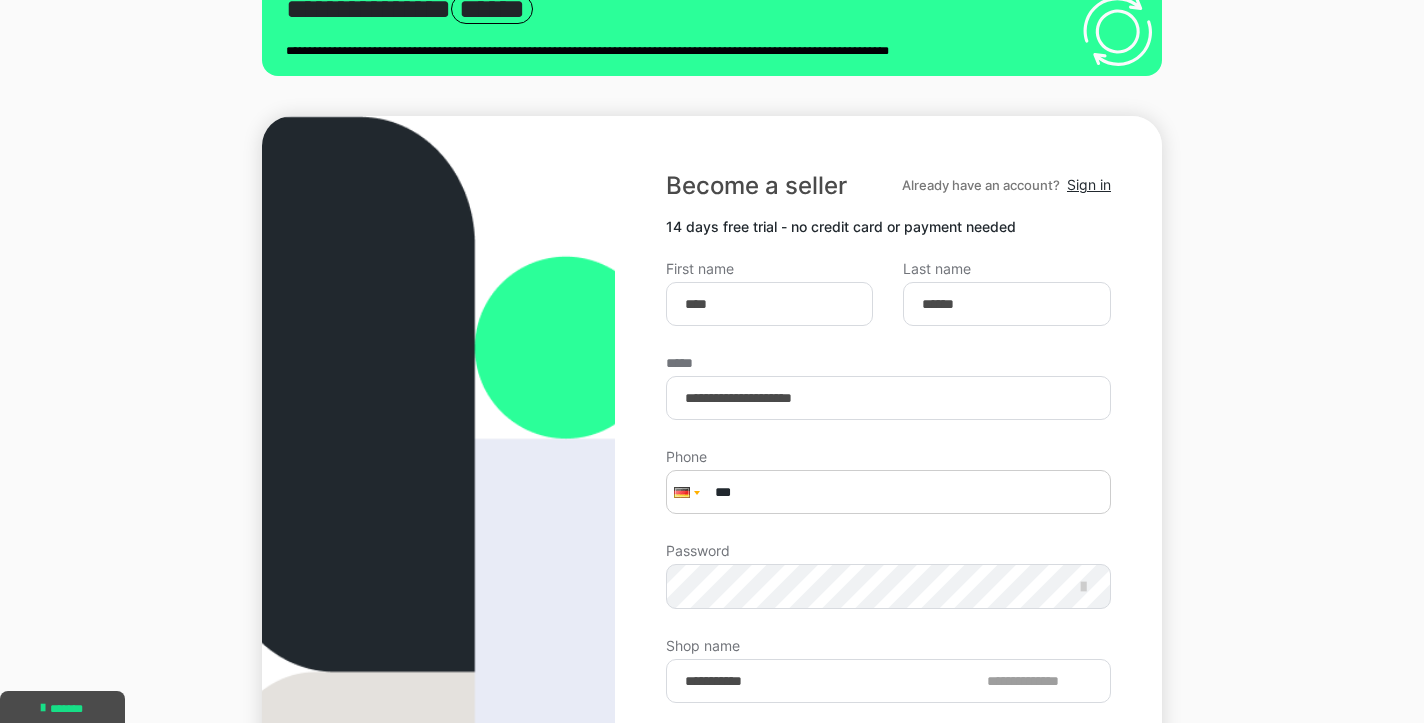 click on "***" at bounding box center (888, 492) 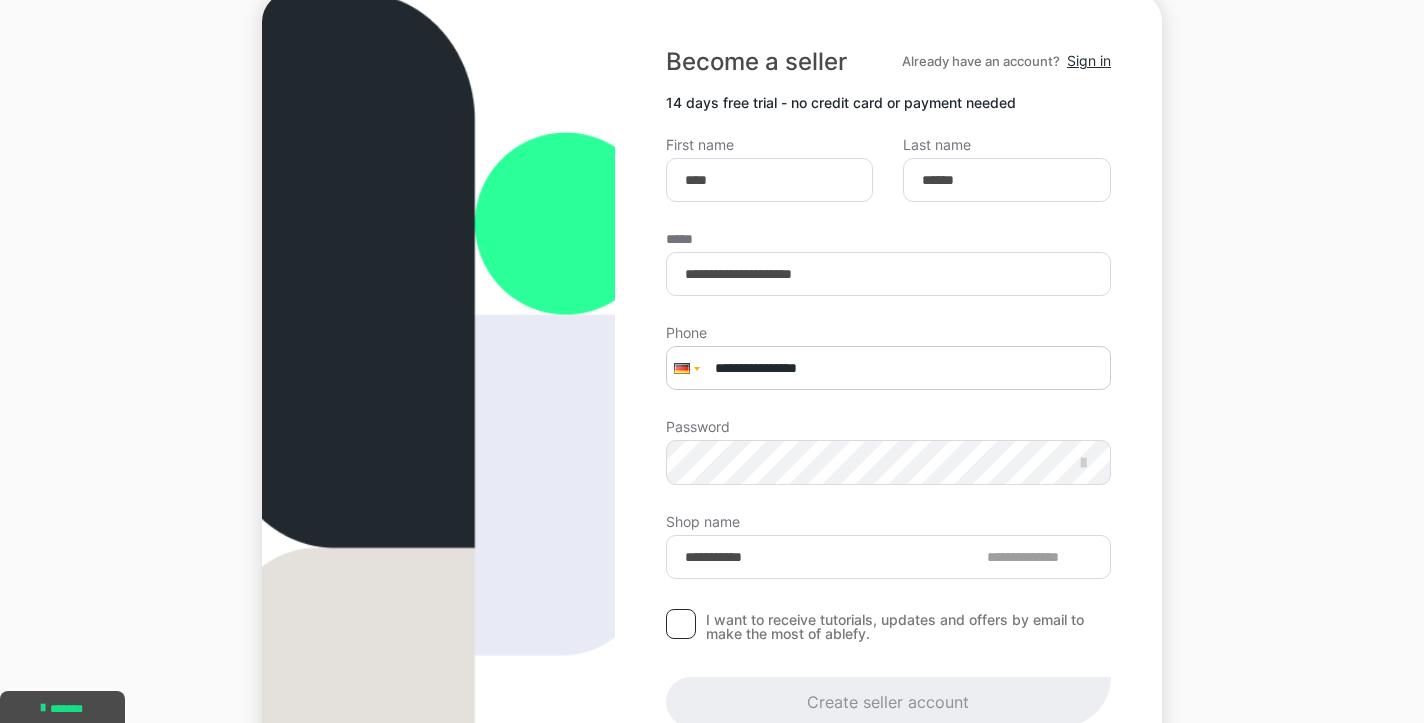scroll, scrollTop: 261, scrollLeft: 0, axis: vertical 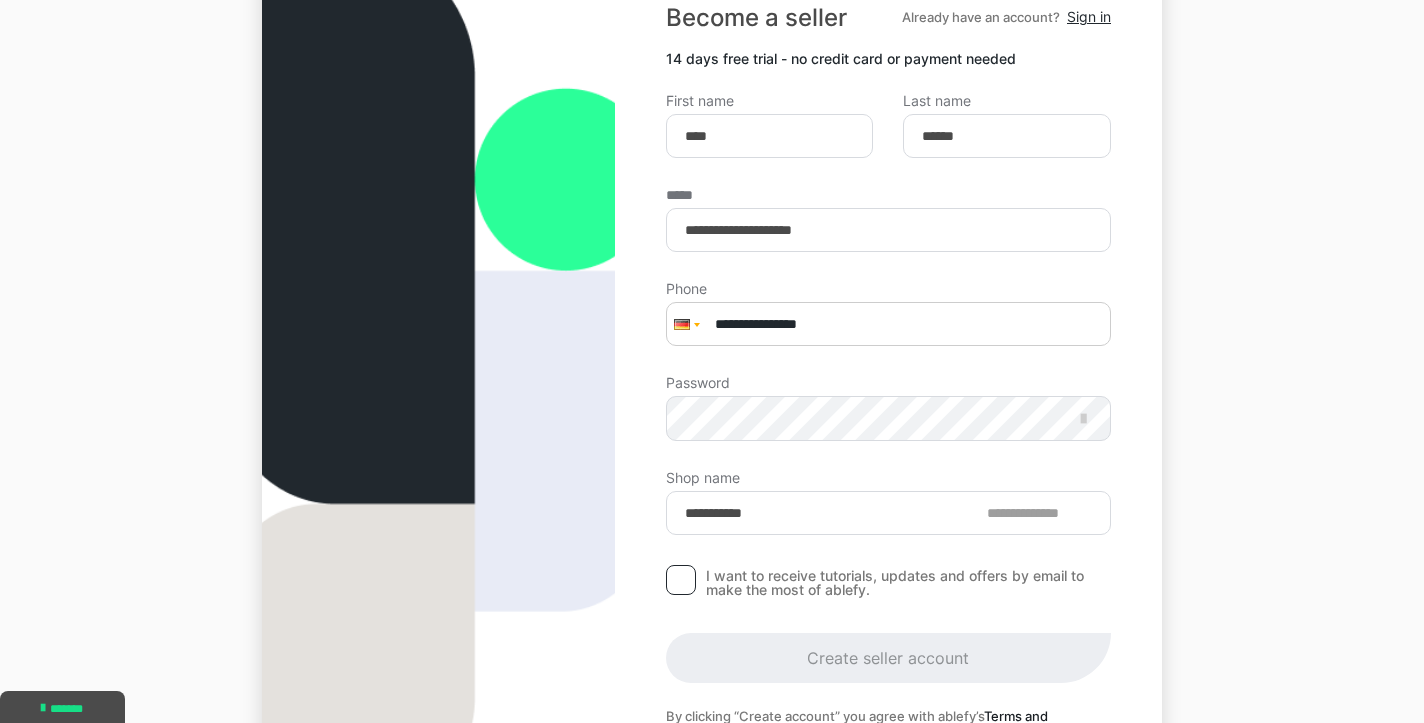 type on "**********" 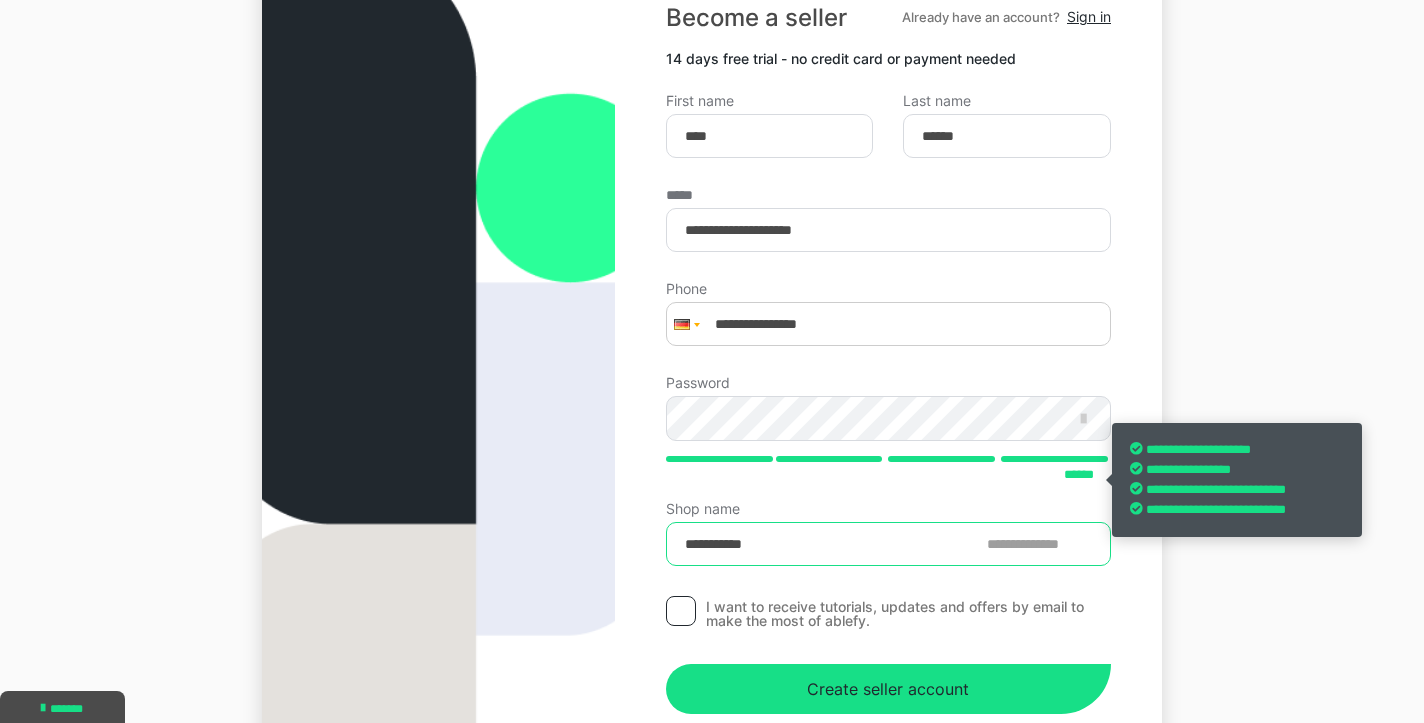click on "**********" at bounding box center [888, 544] 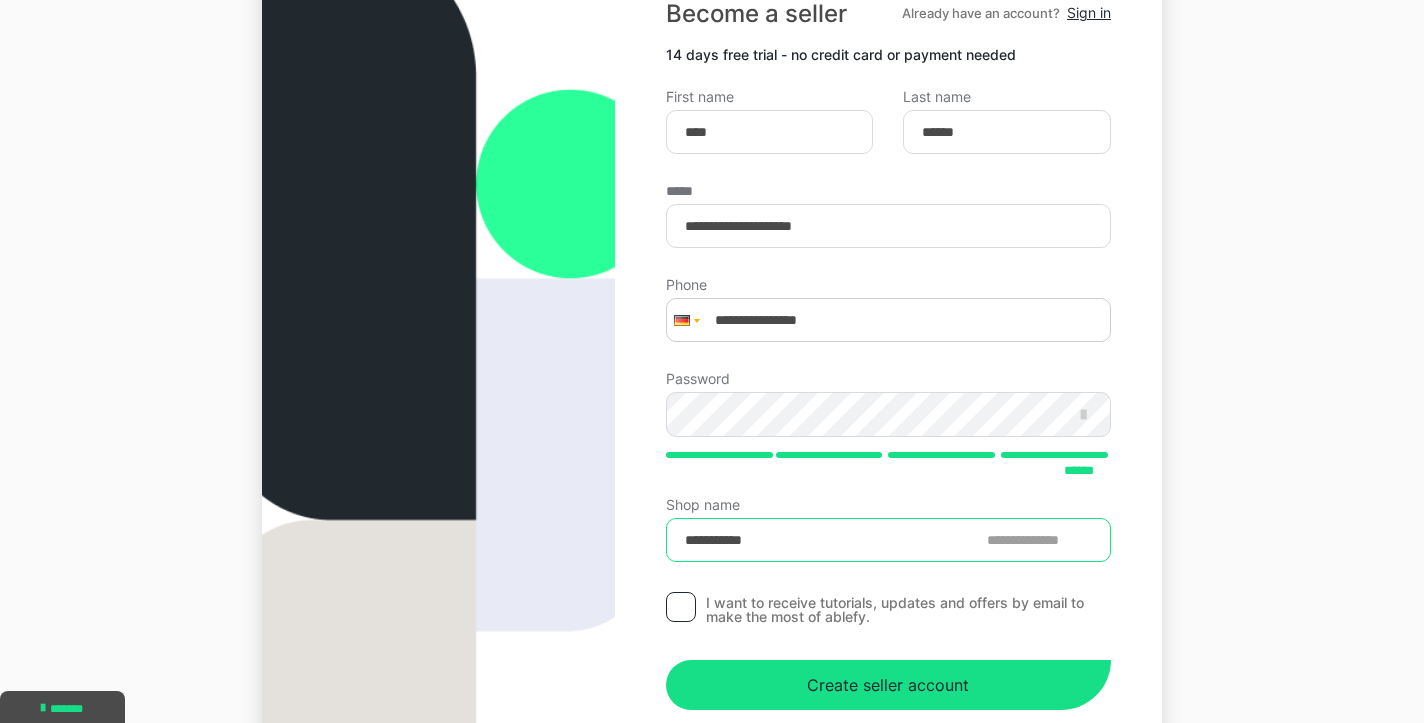 scroll, scrollTop: 296, scrollLeft: 0, axis: vertical 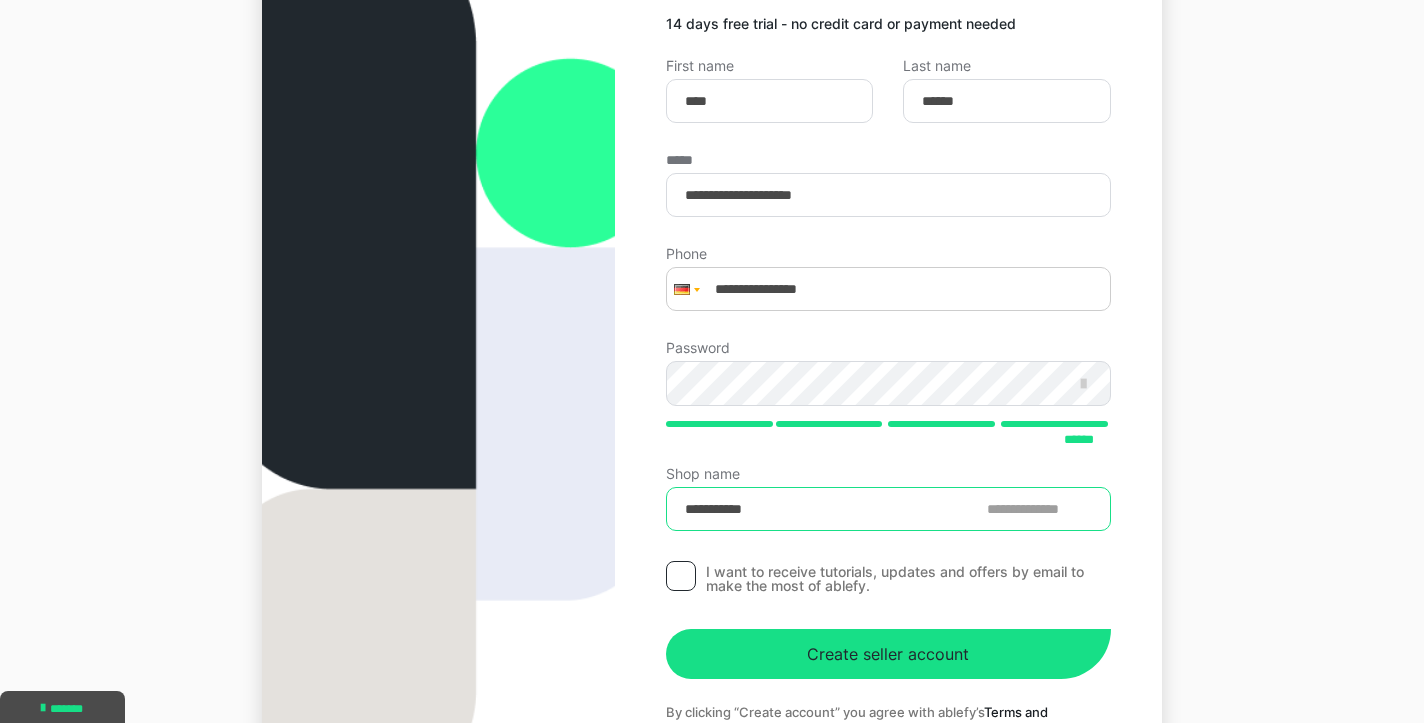 click on "**********" at bounding box center [888, 509] 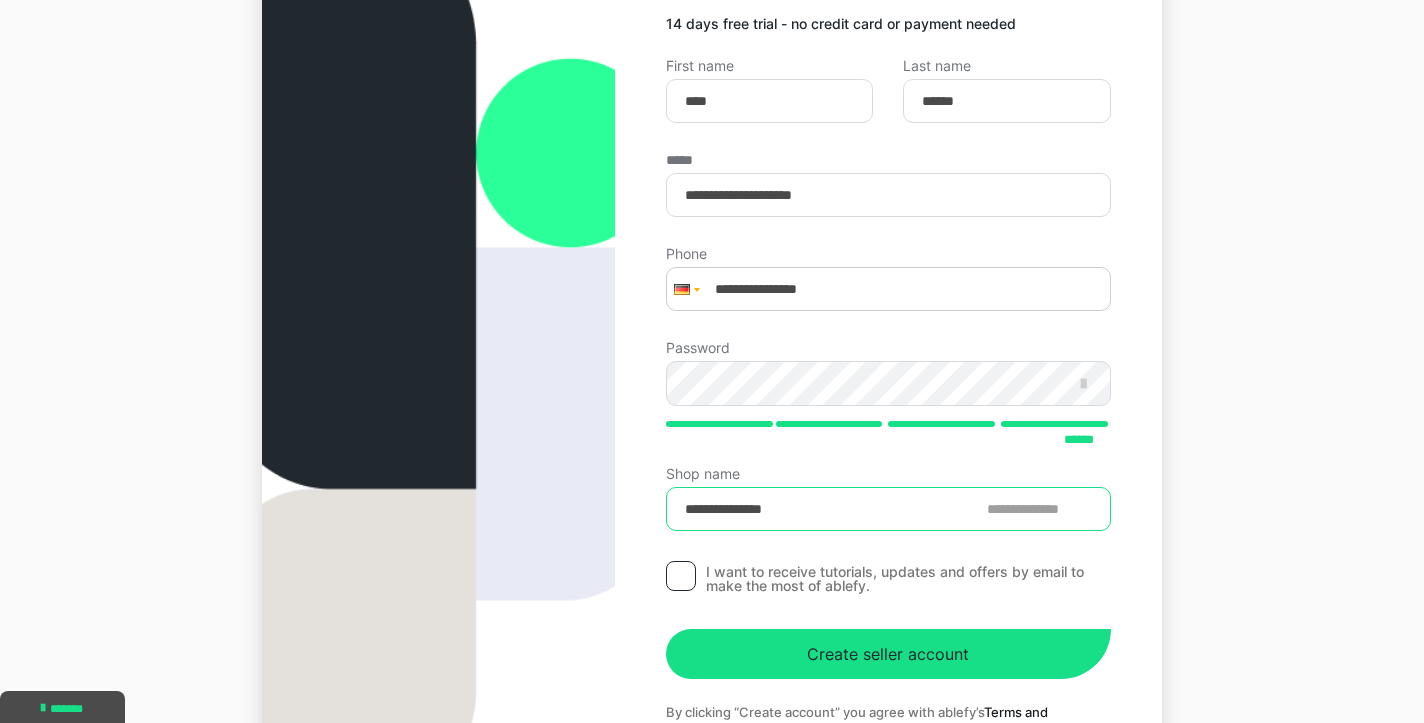 type on "**********" 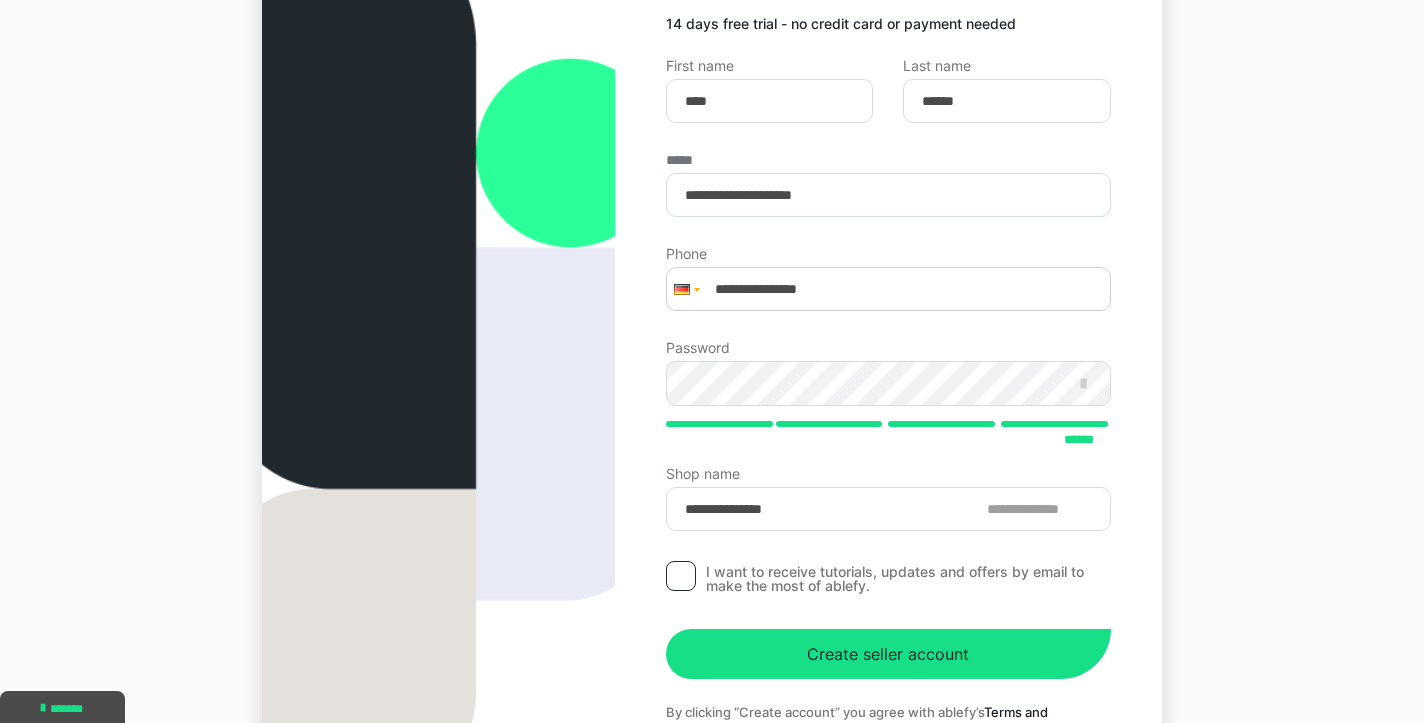 click on "**********" at bounding box center [712, 357] 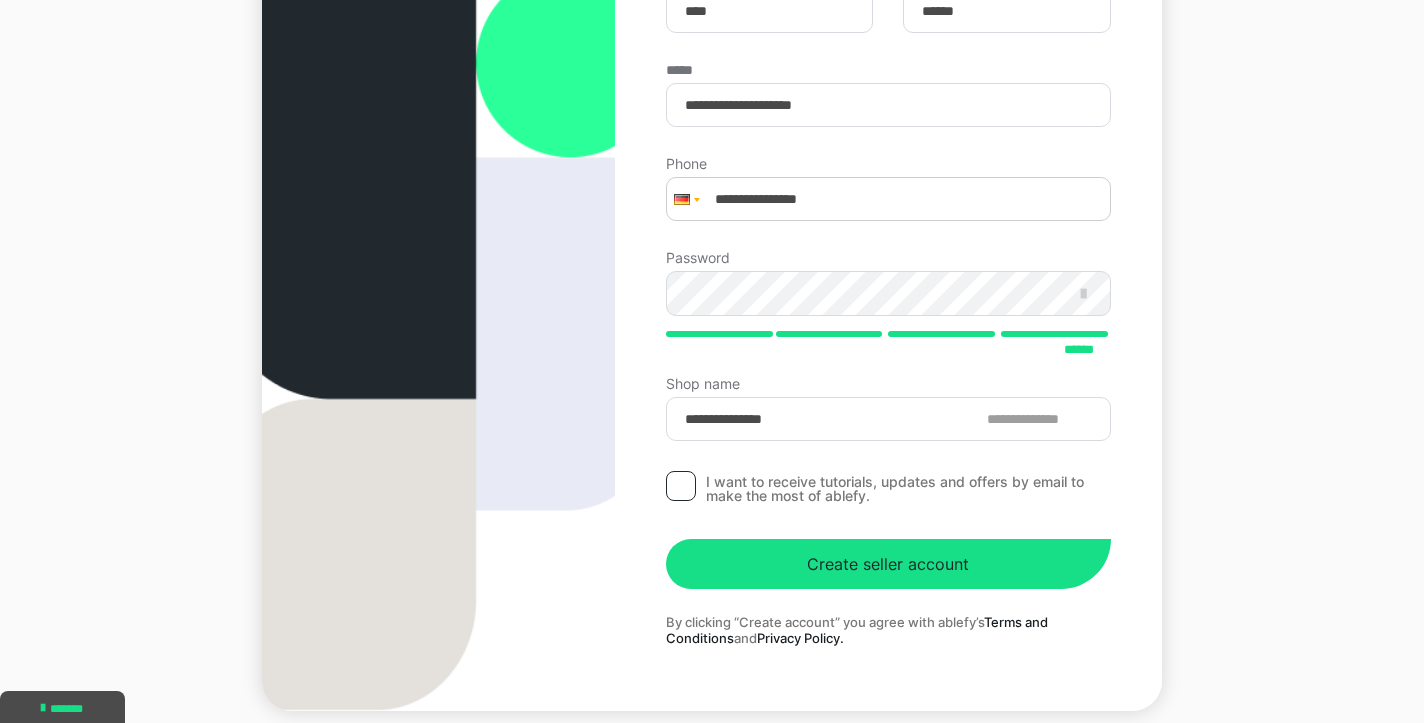 scroll, scrollTop: 438, scrollLeft: 0, axis: vertical 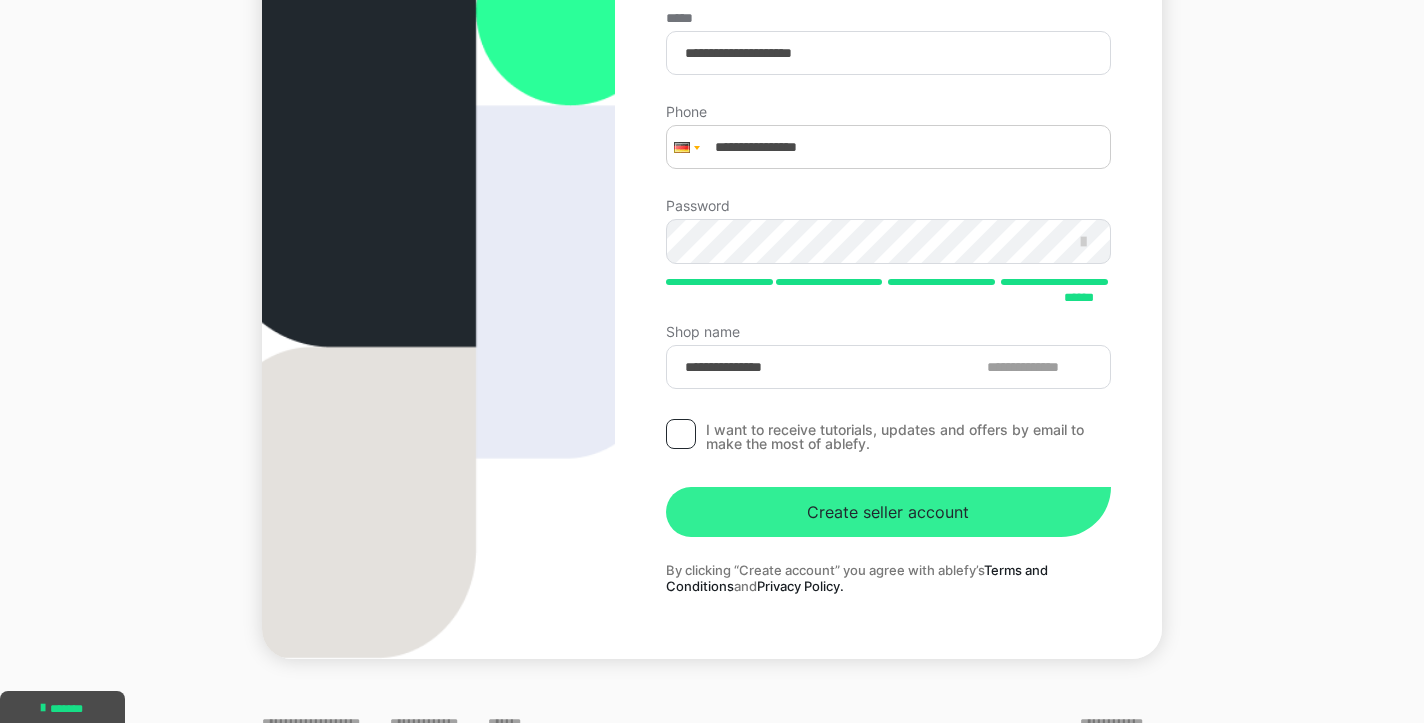 click on "Create seller account" at bounding box center [888, 512] 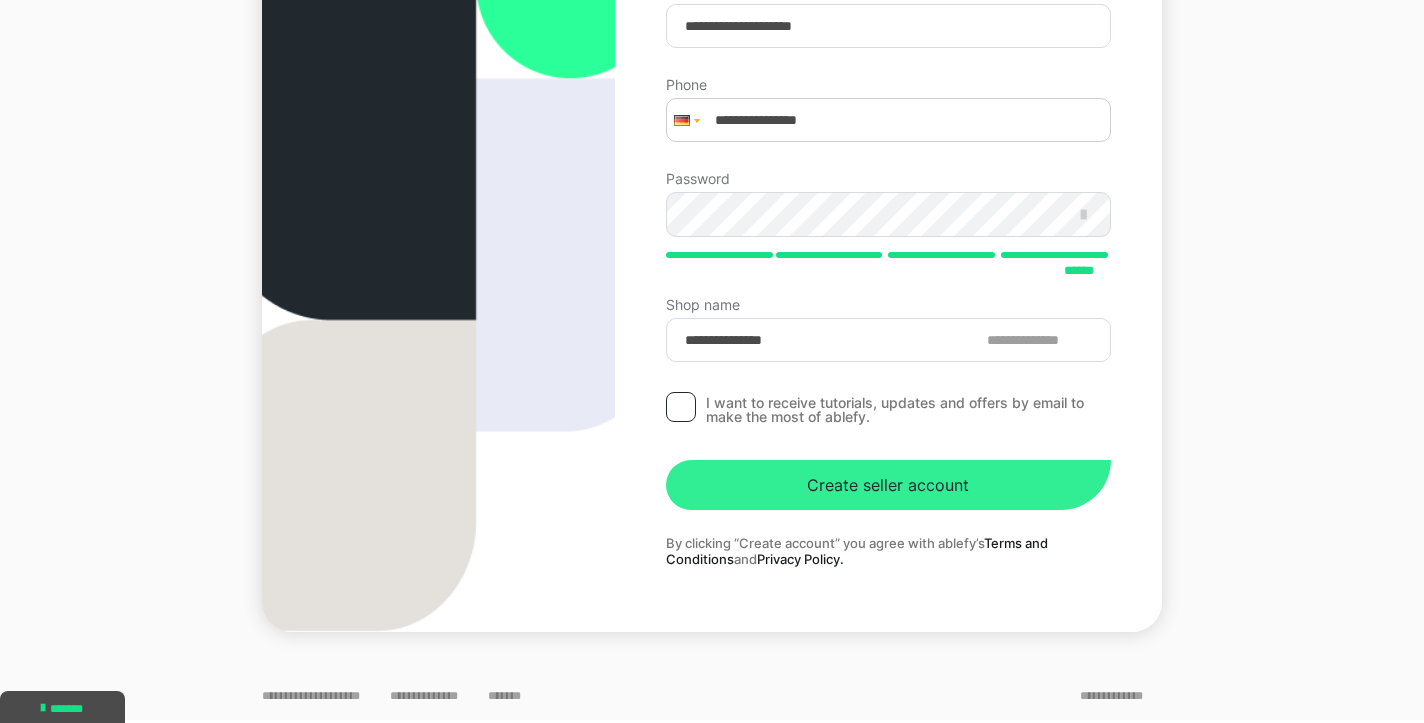 scroll, scrollTop: 465, scrollLeft: 0, axis: vertical 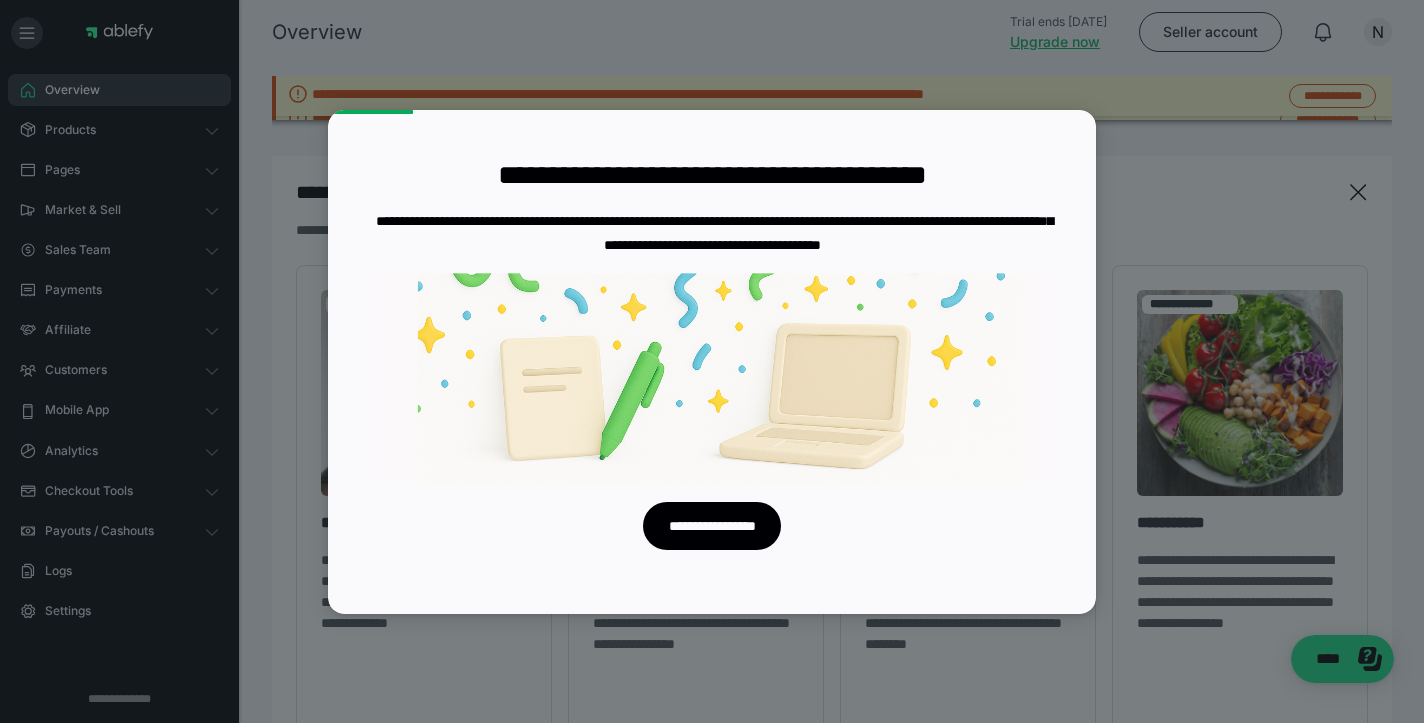 click at bounding box center (712, 361) 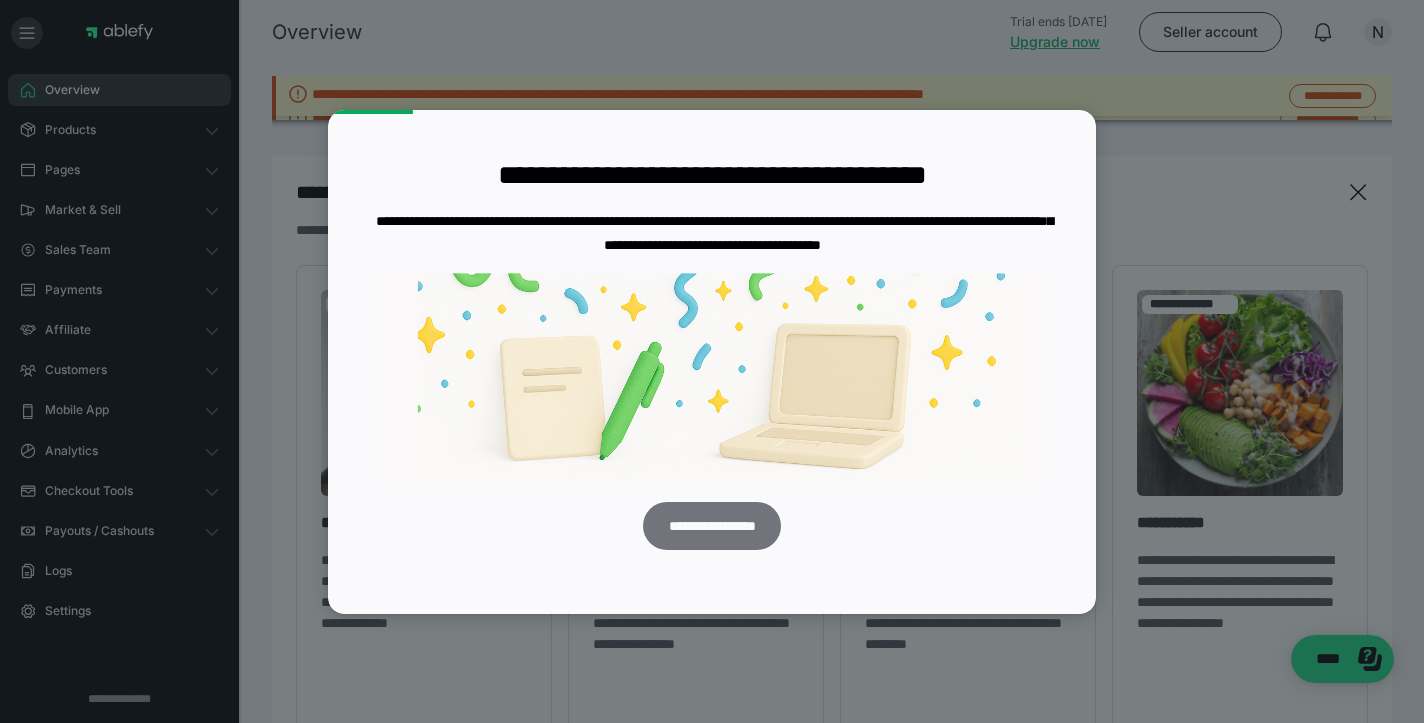 click on "**********" at bounding box center (711, 526) 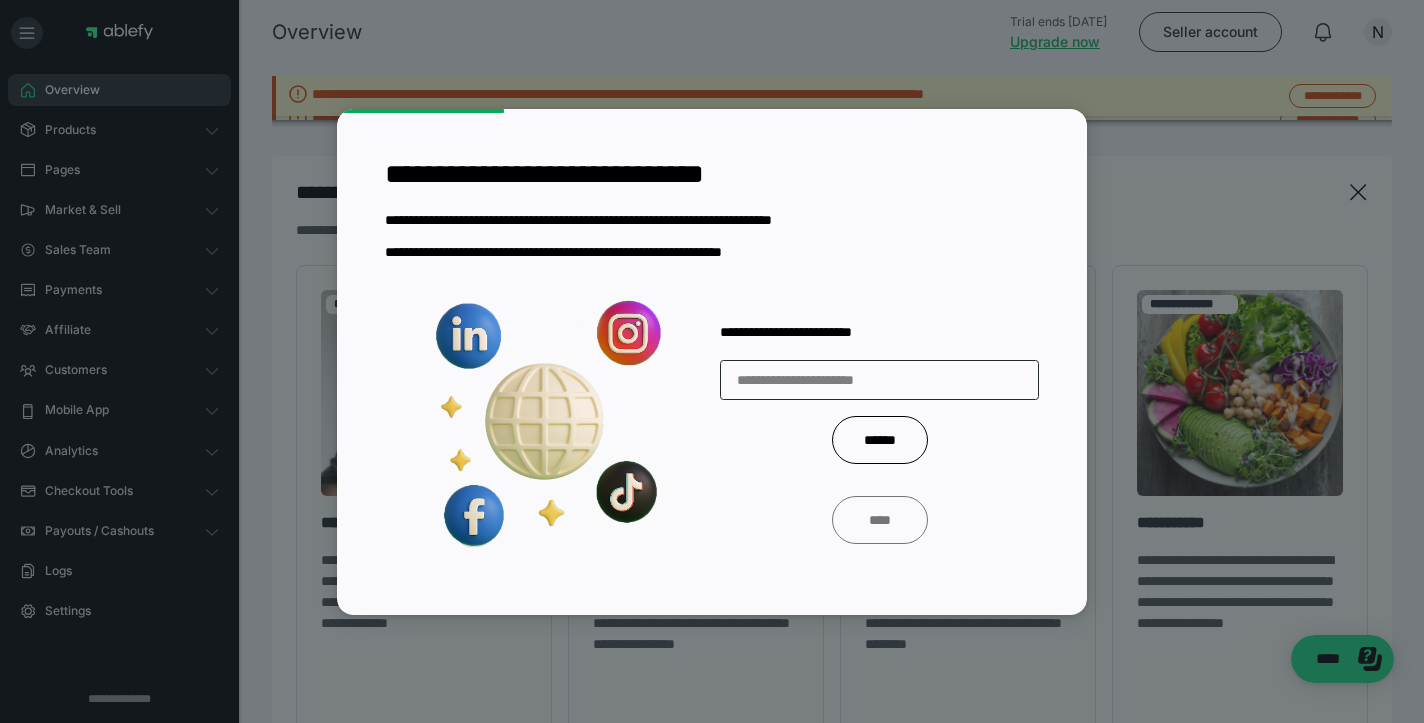 click on "****" at bounding box center (880, 520) 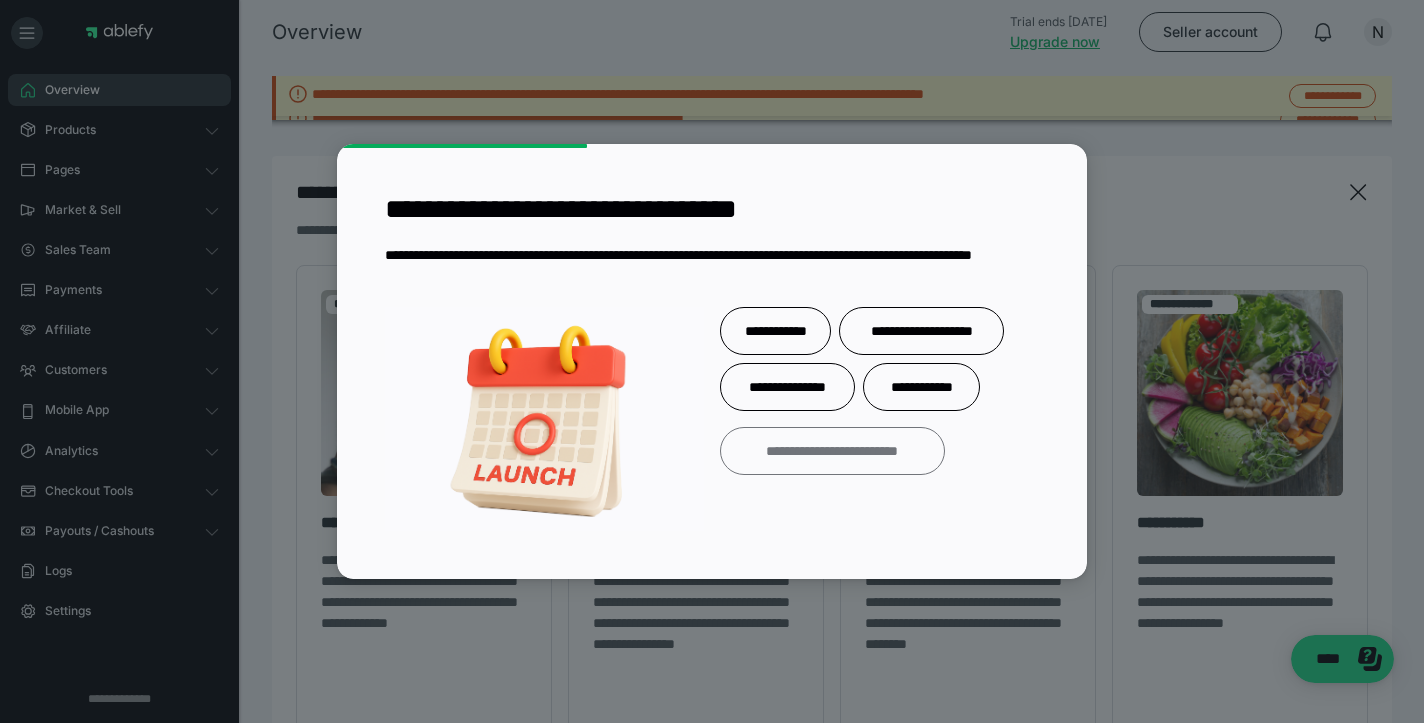 click on "**********" at bounding box center [832, 451] 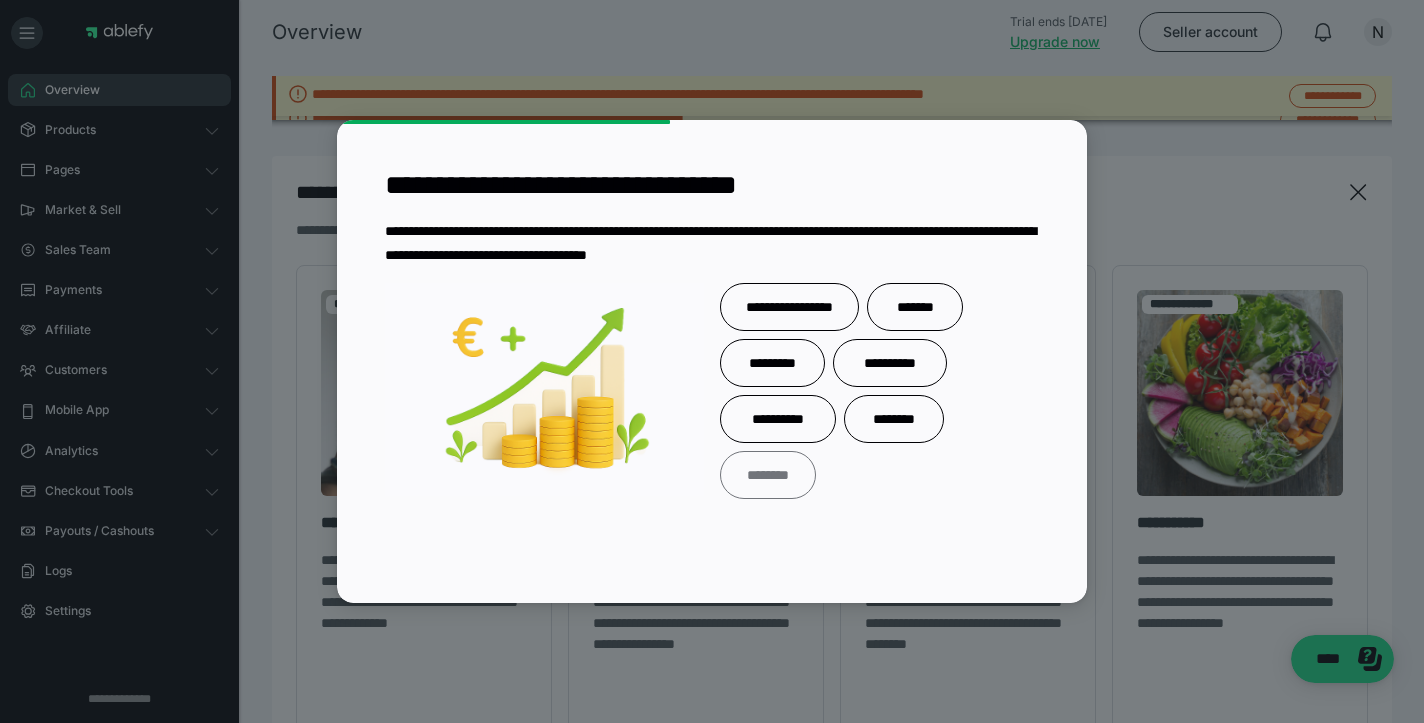 click on "********" at bounding box center (768, 475) 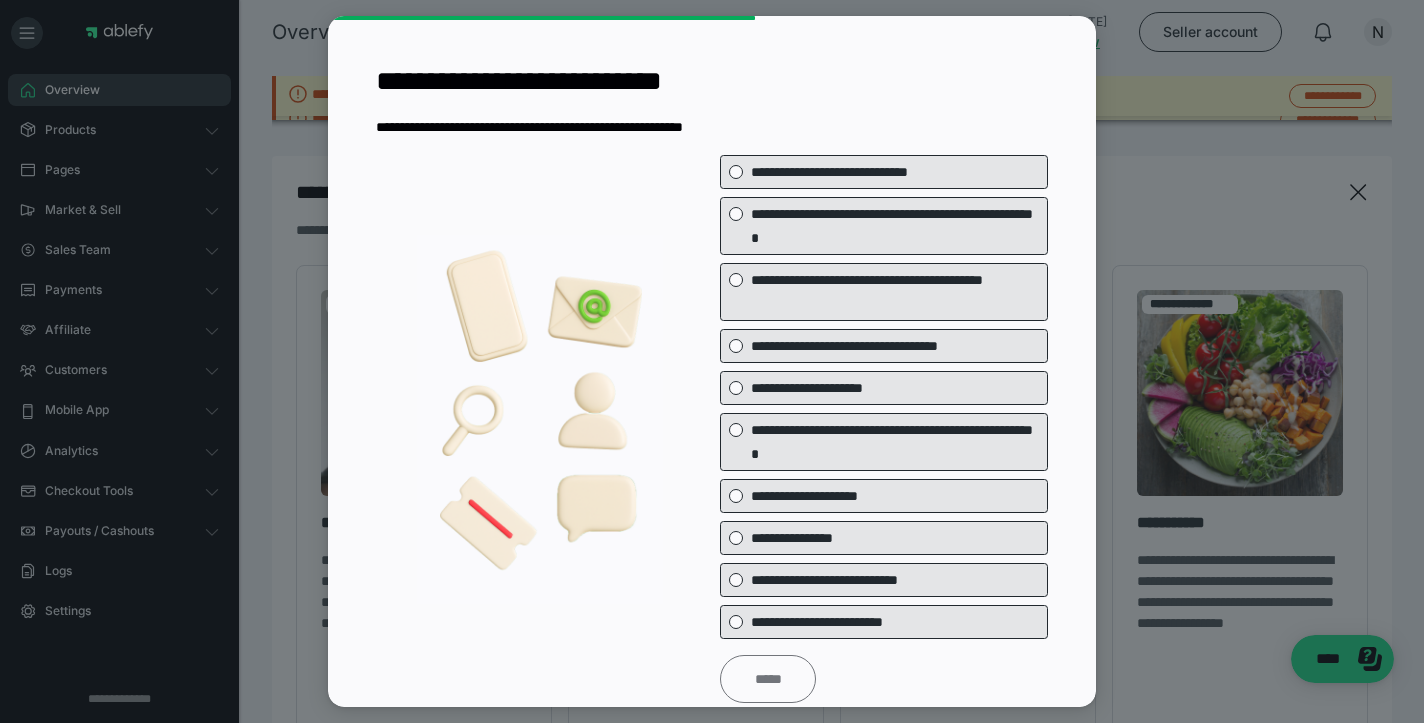 click on "*****" at bounding box center [768, 679] 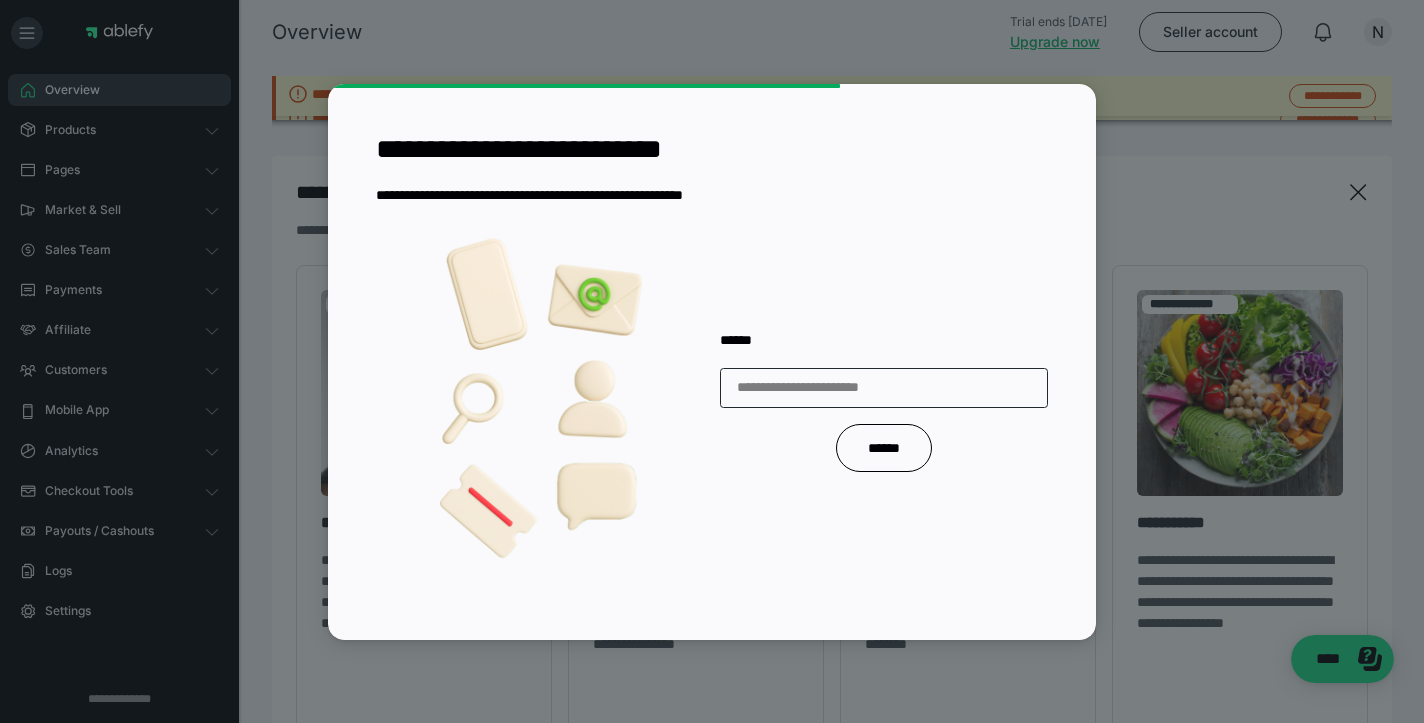 click at bounding box center (712, 361) 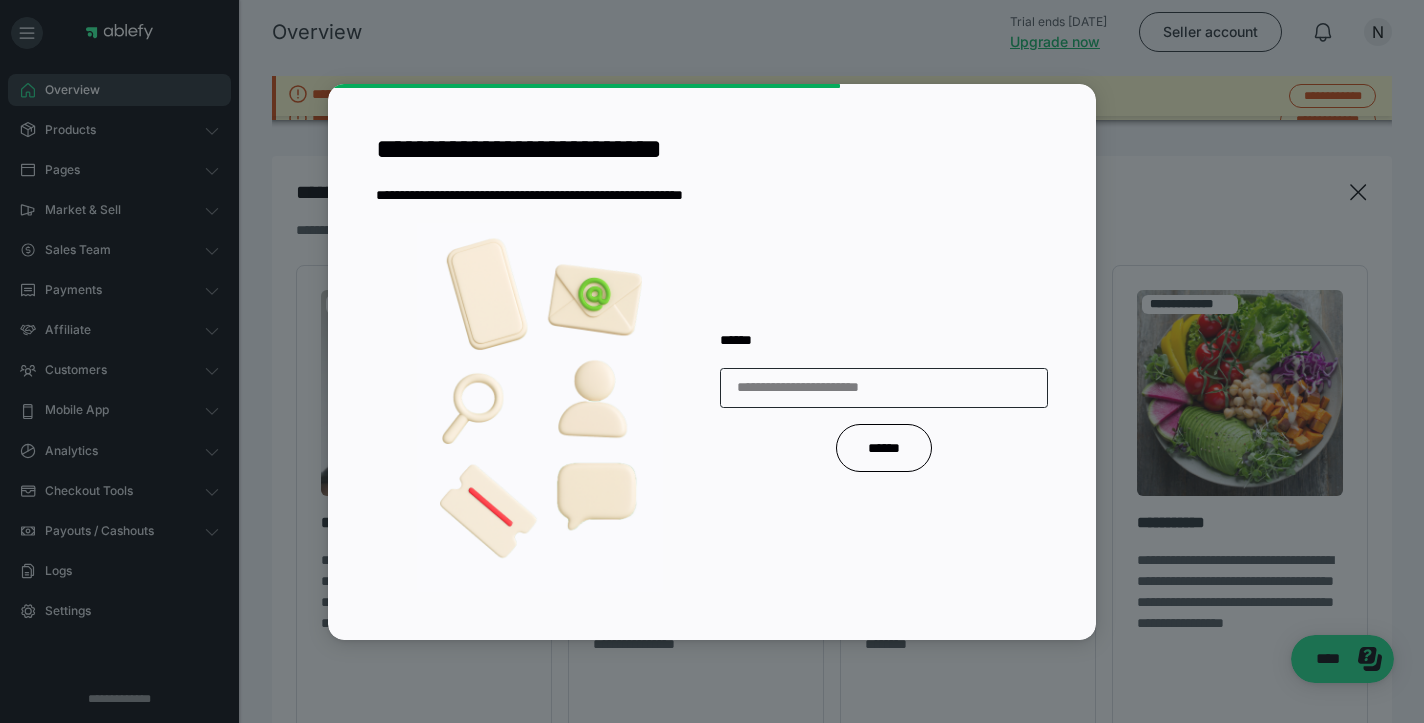 scroll, scrollTop: 132, scrollLeft: 0, axis: vertical 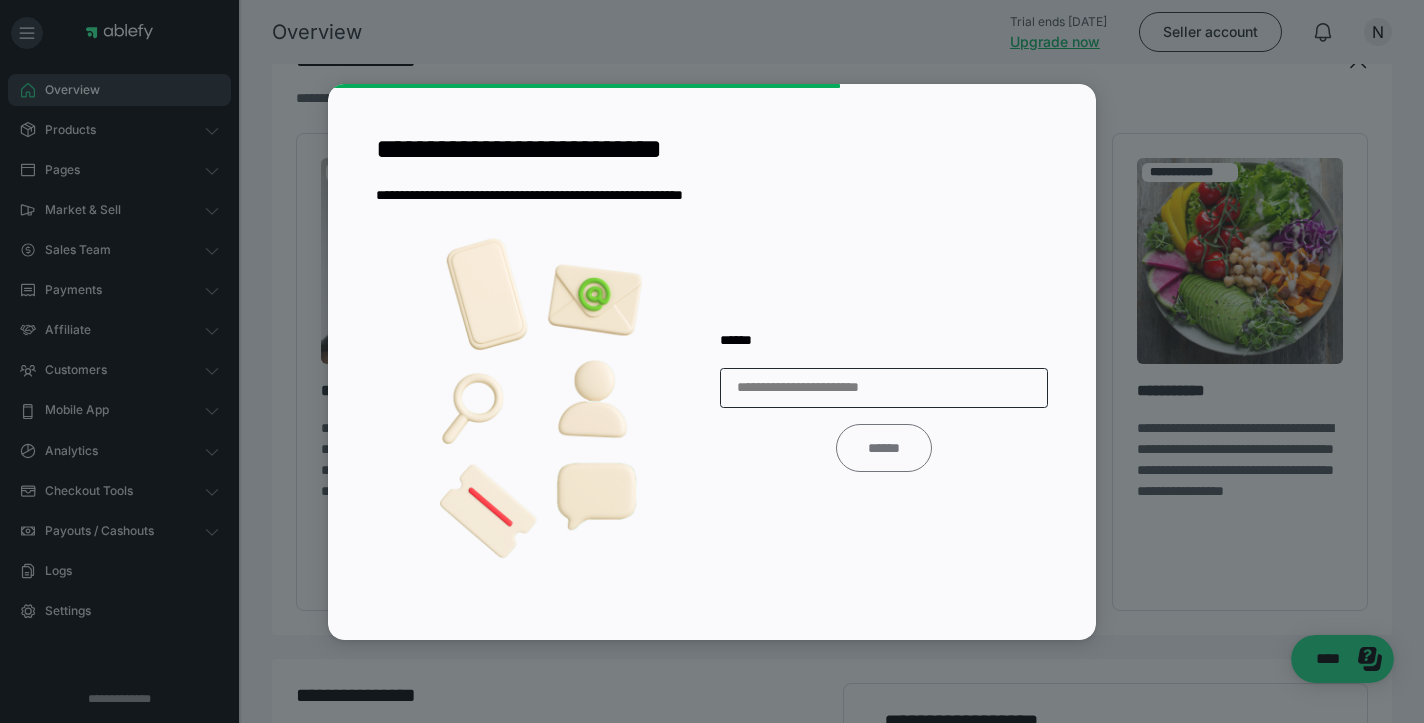 click on "******" at bounding box center (884, 448) 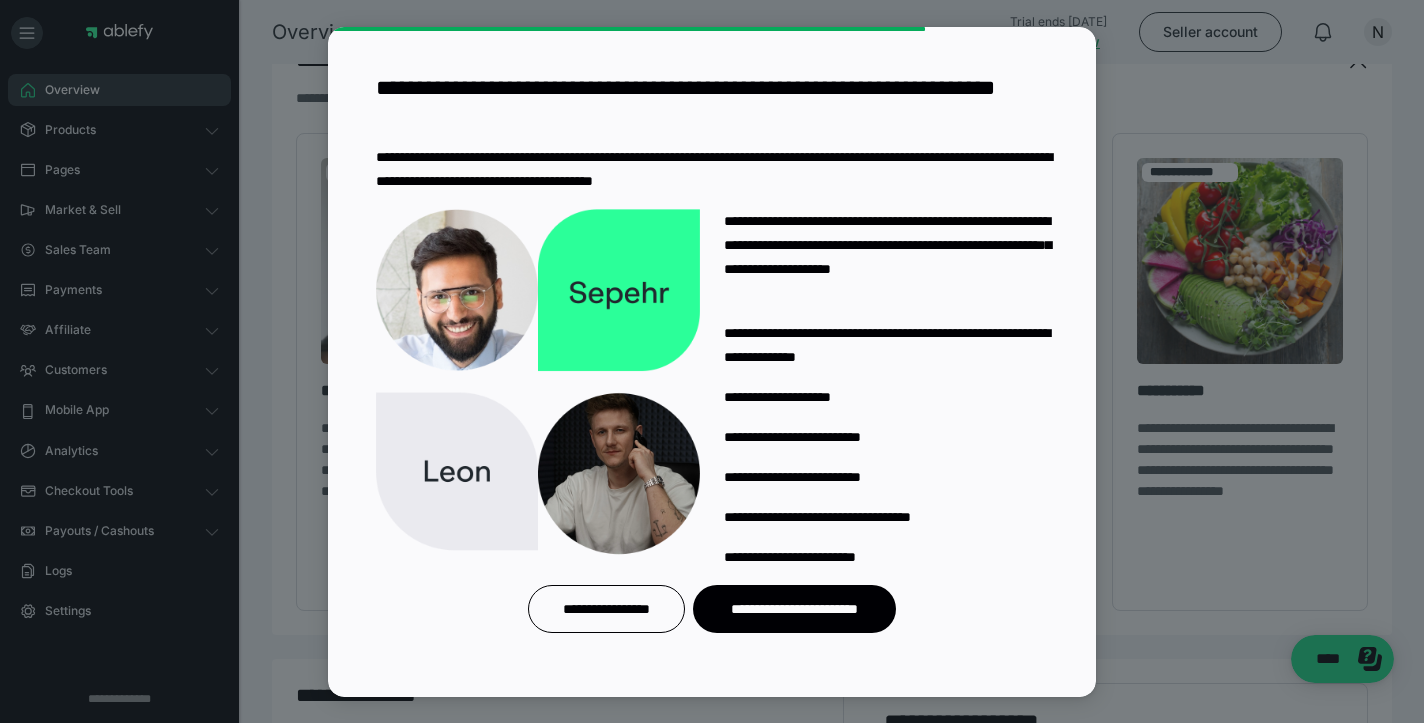 click at bounding box center [712, 361] 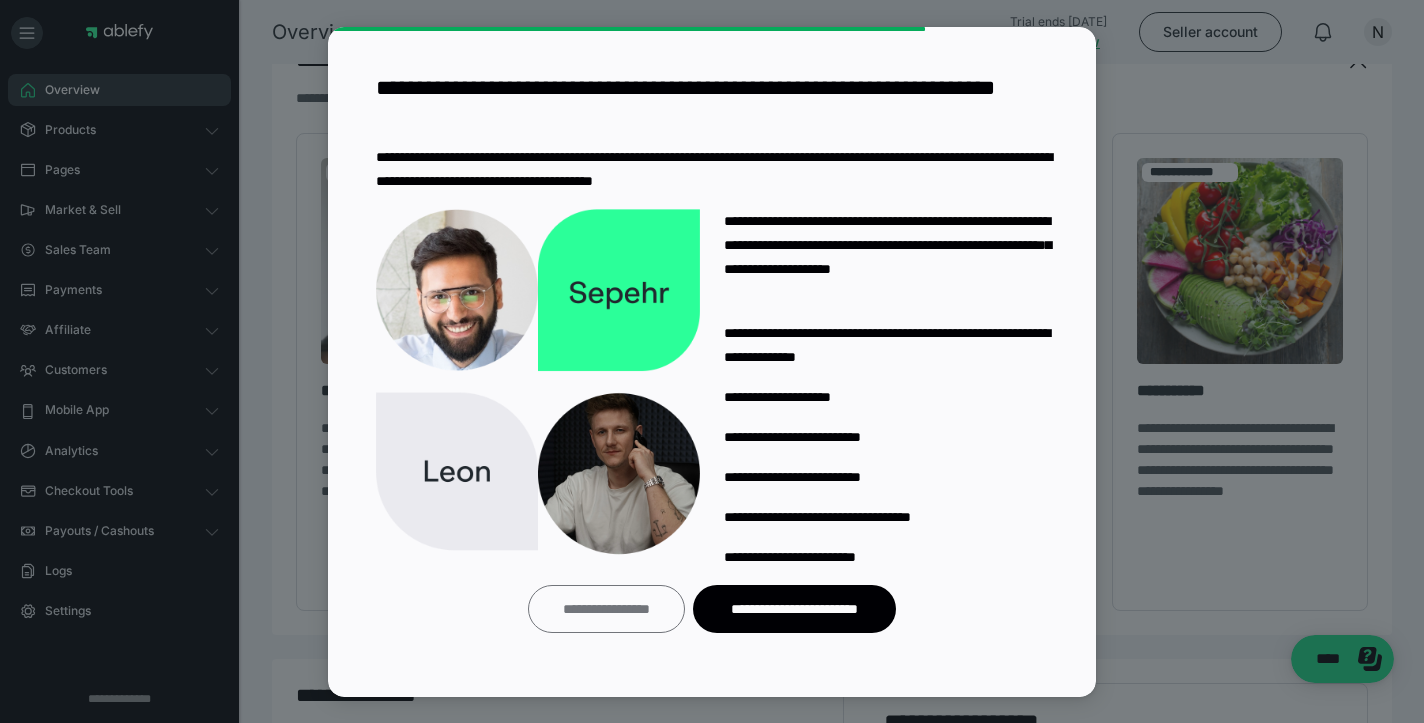 click on "**********" at bounding box center (606, 609) 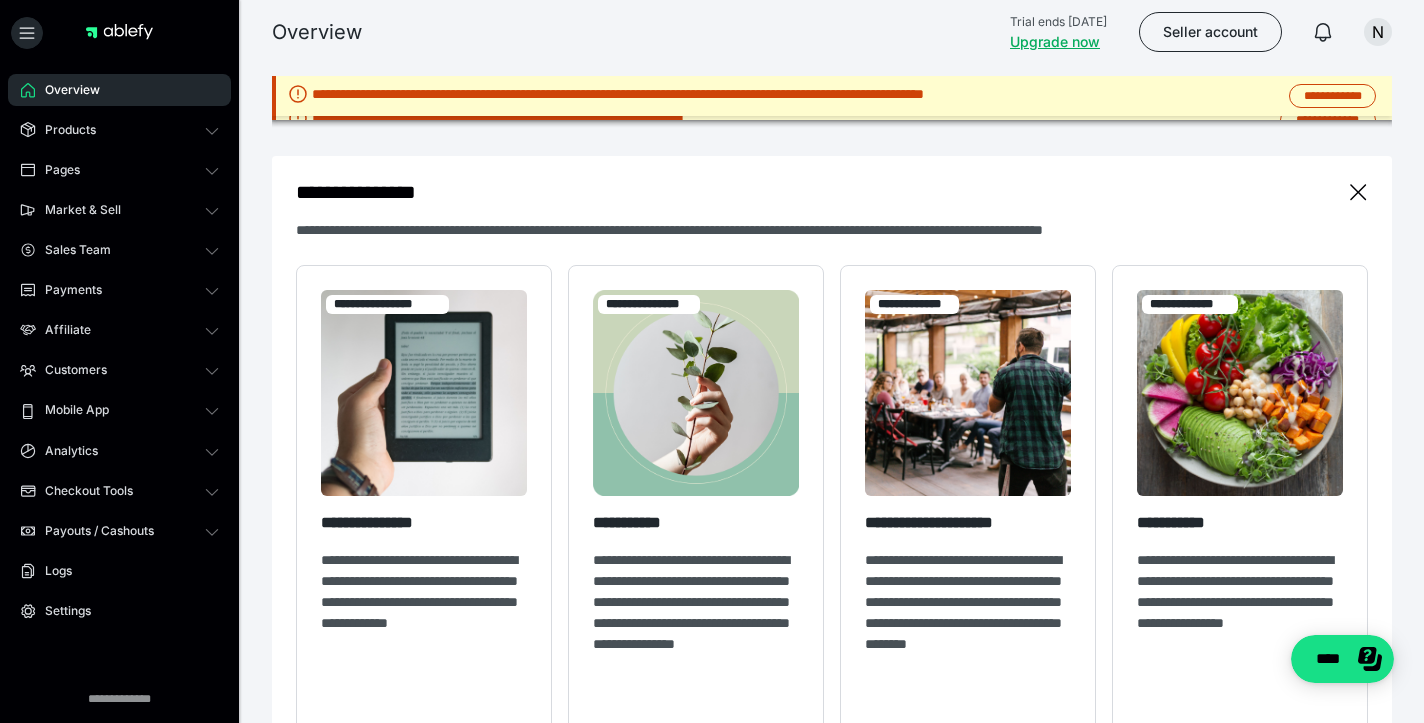 scroll, scrollTop: 0, scrollLeft: 0, axis: both 